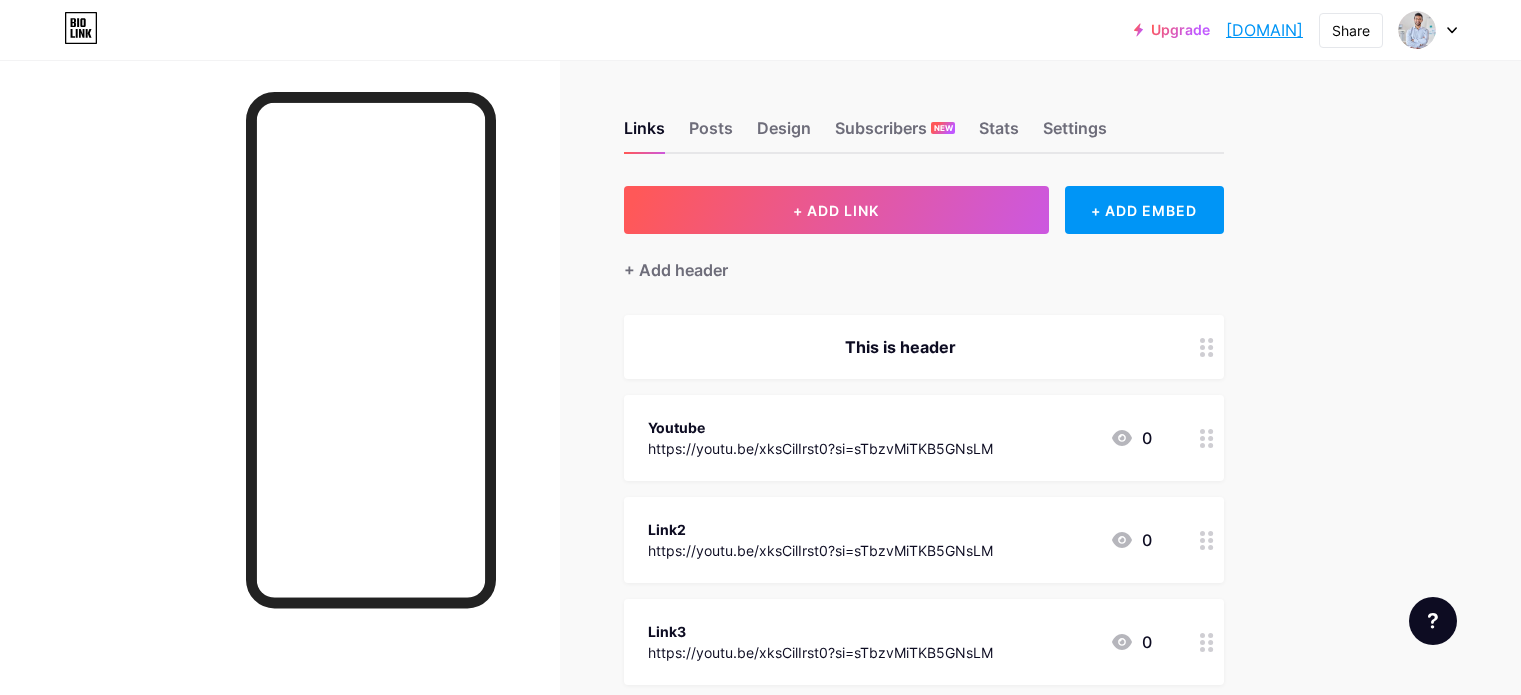 scroll, scrollTop: 0, scrollLeft: 0, axis: both 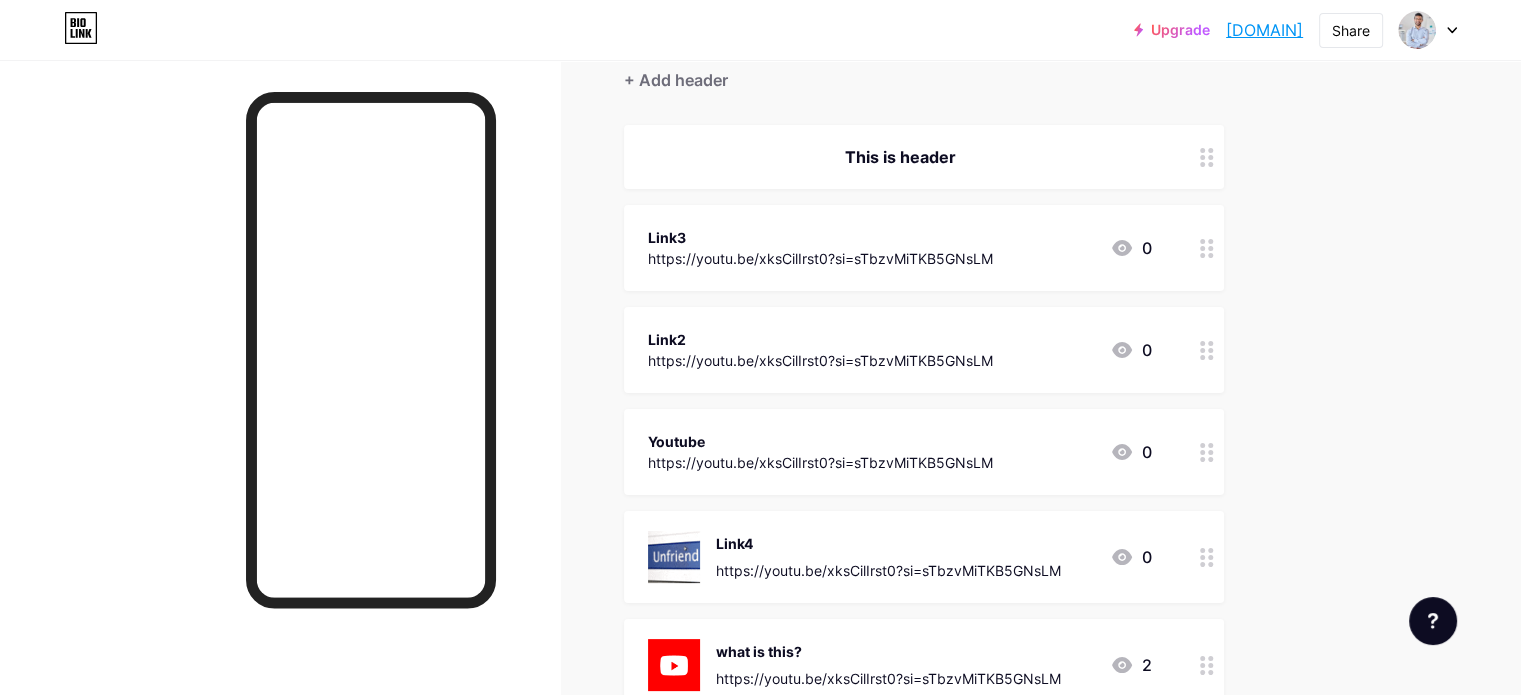 click on "[DOMAIN]" at bounding box center [1264, 30] 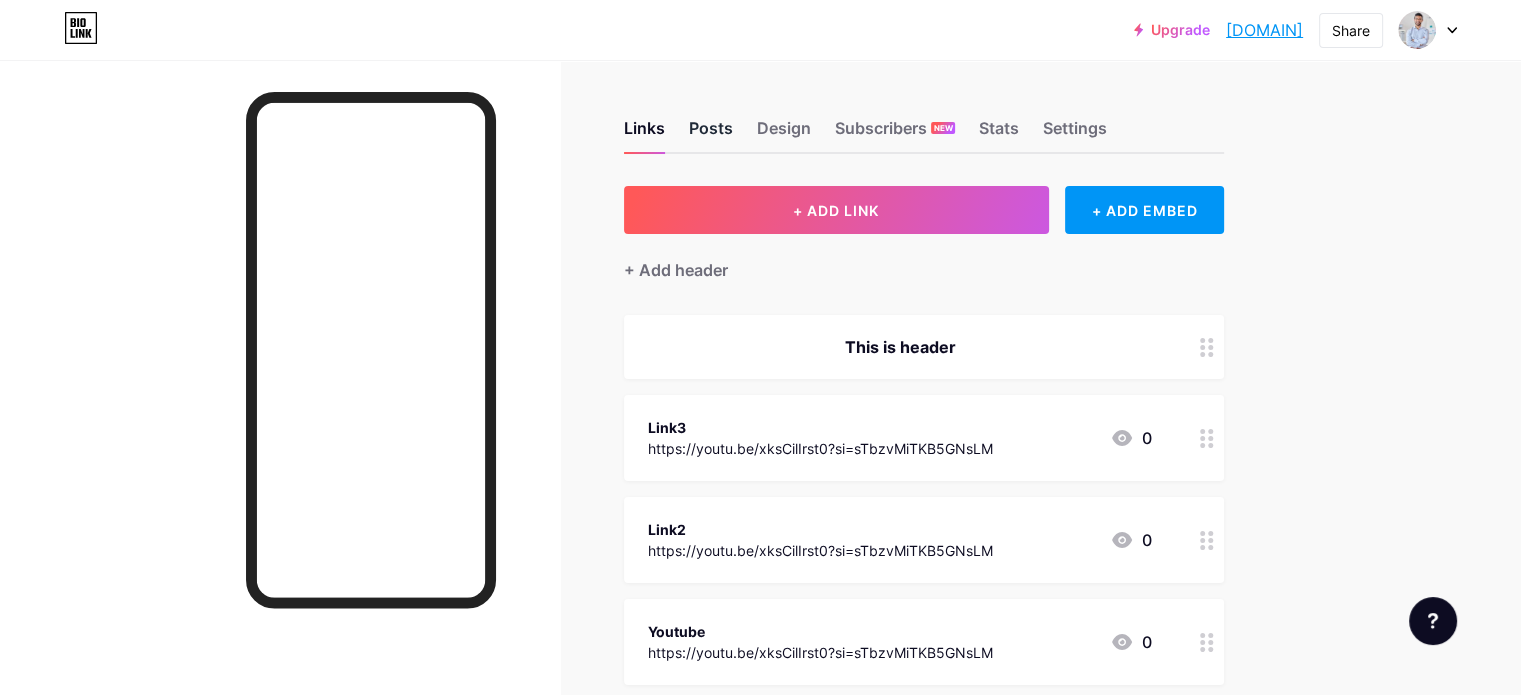 click on "Posts" at bounding box center (711, 134) 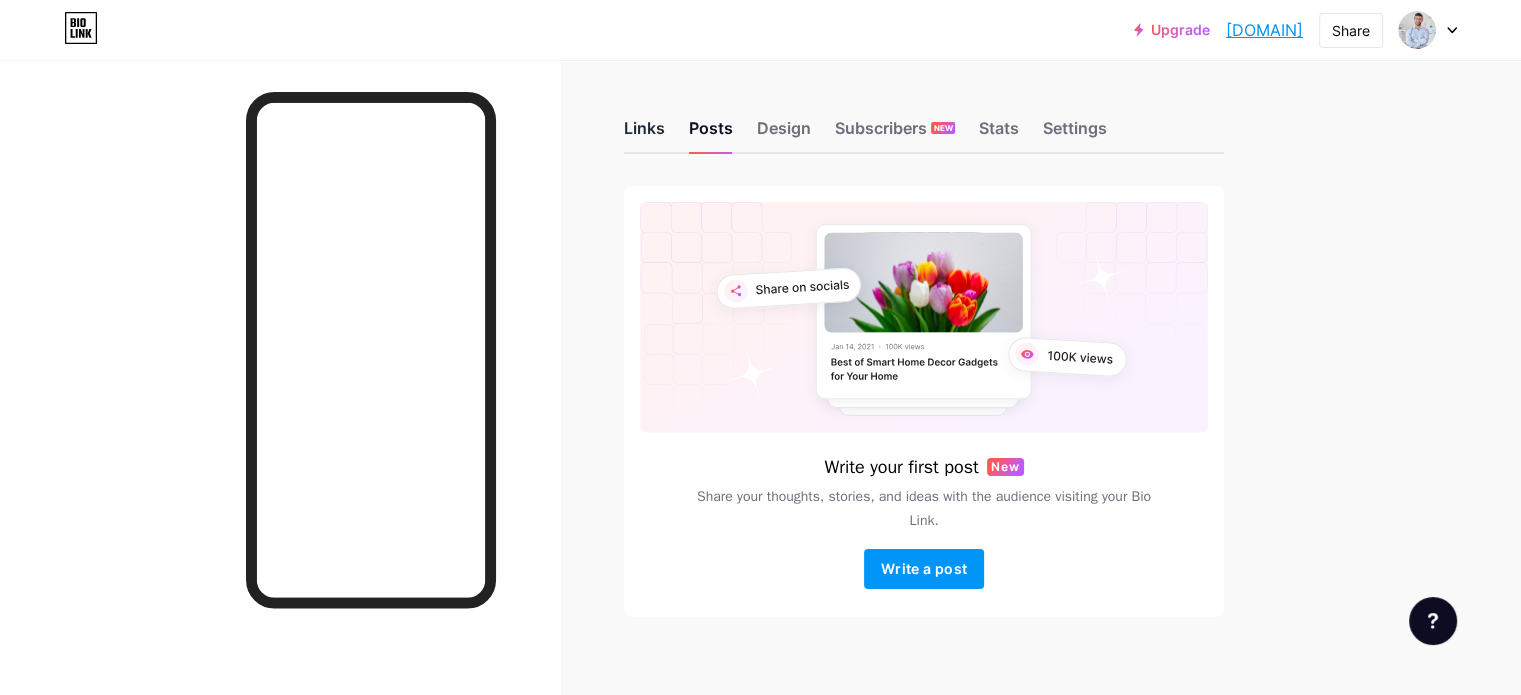 click on "Links" at bounding box center [644, 134] 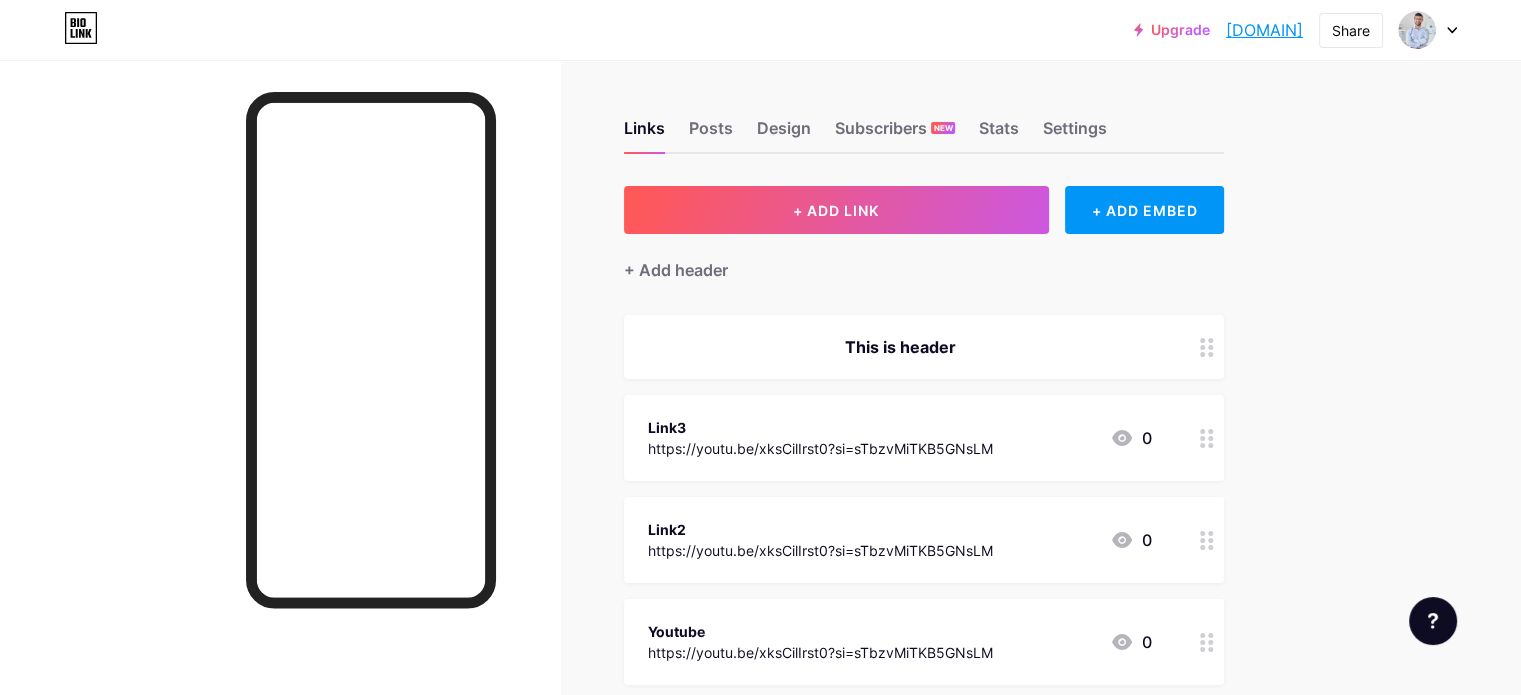 click at bounding box center (1452, 30) 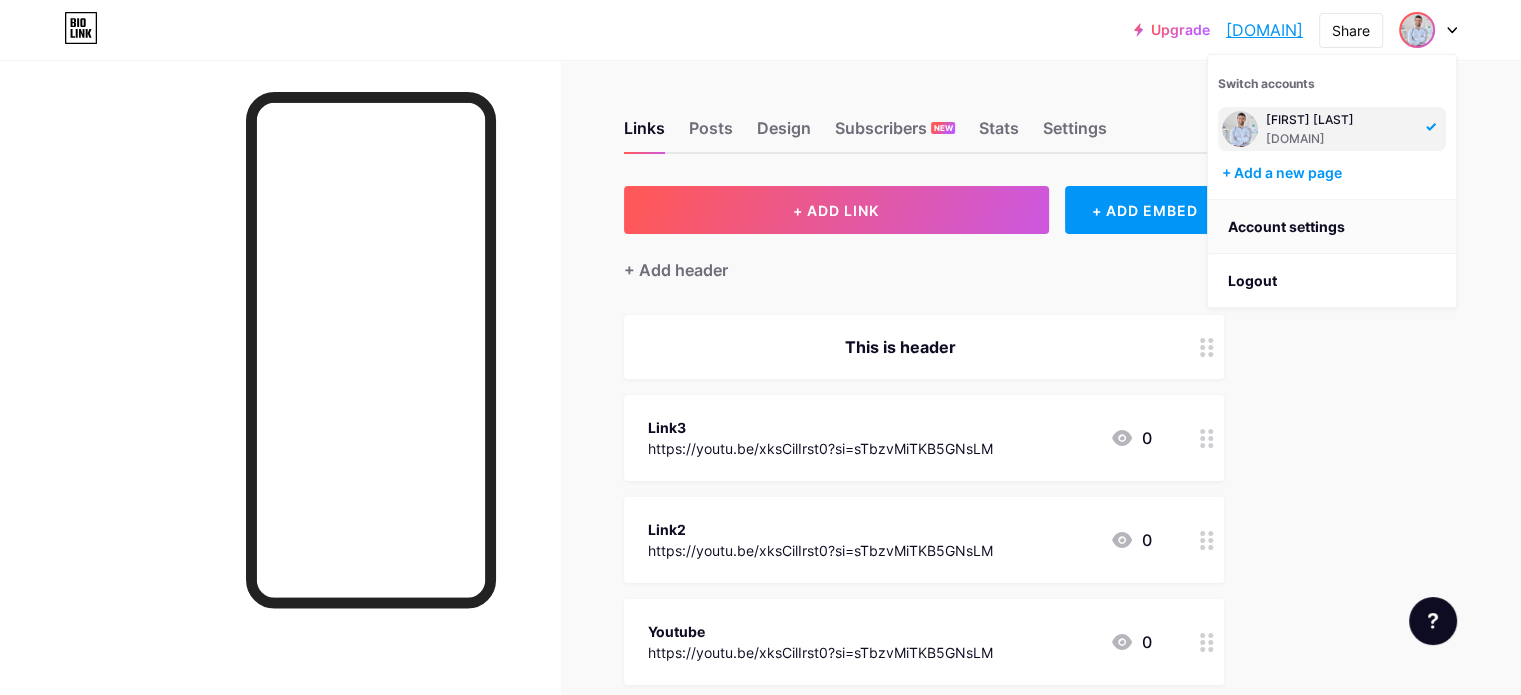 click on "Account settings" at bounding box center (1332, 227) 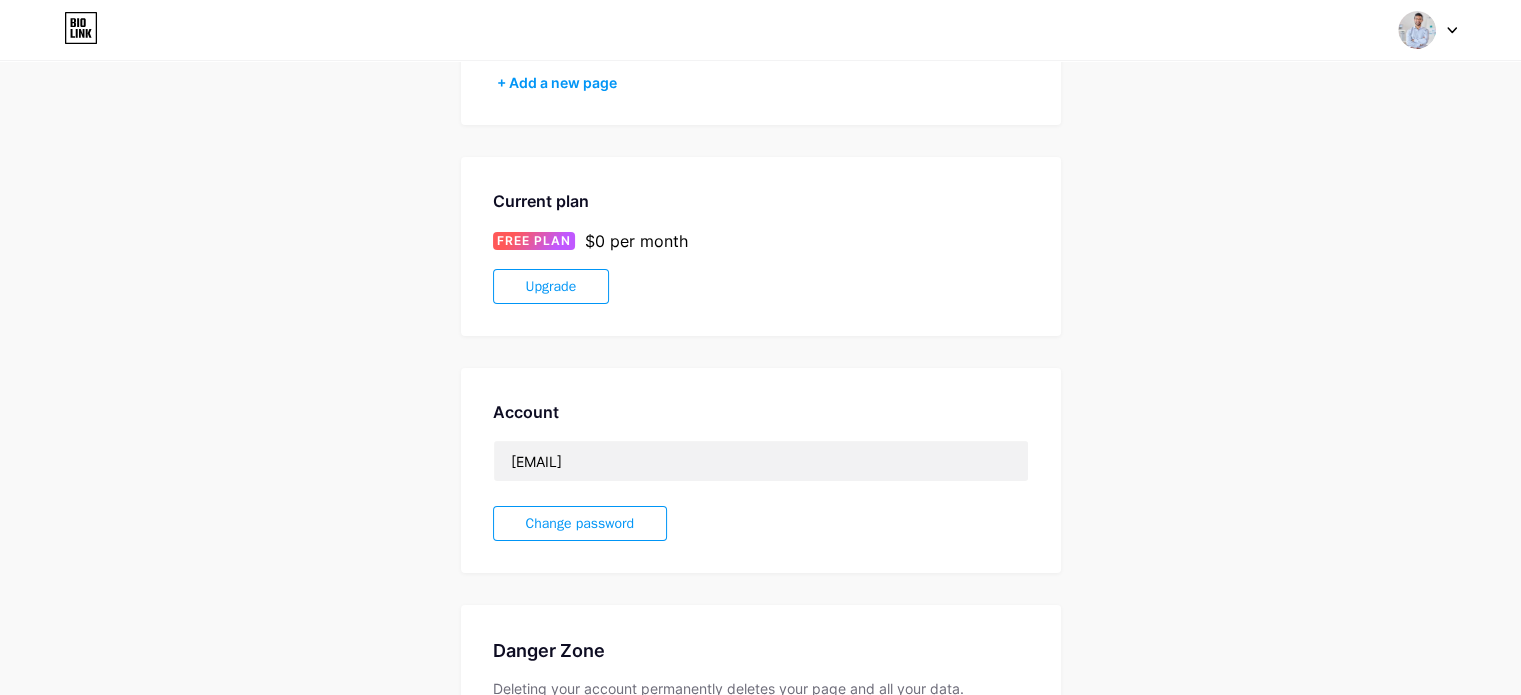 scroll, scrollTop: 235, scrollLeft: 0, axis: vertical 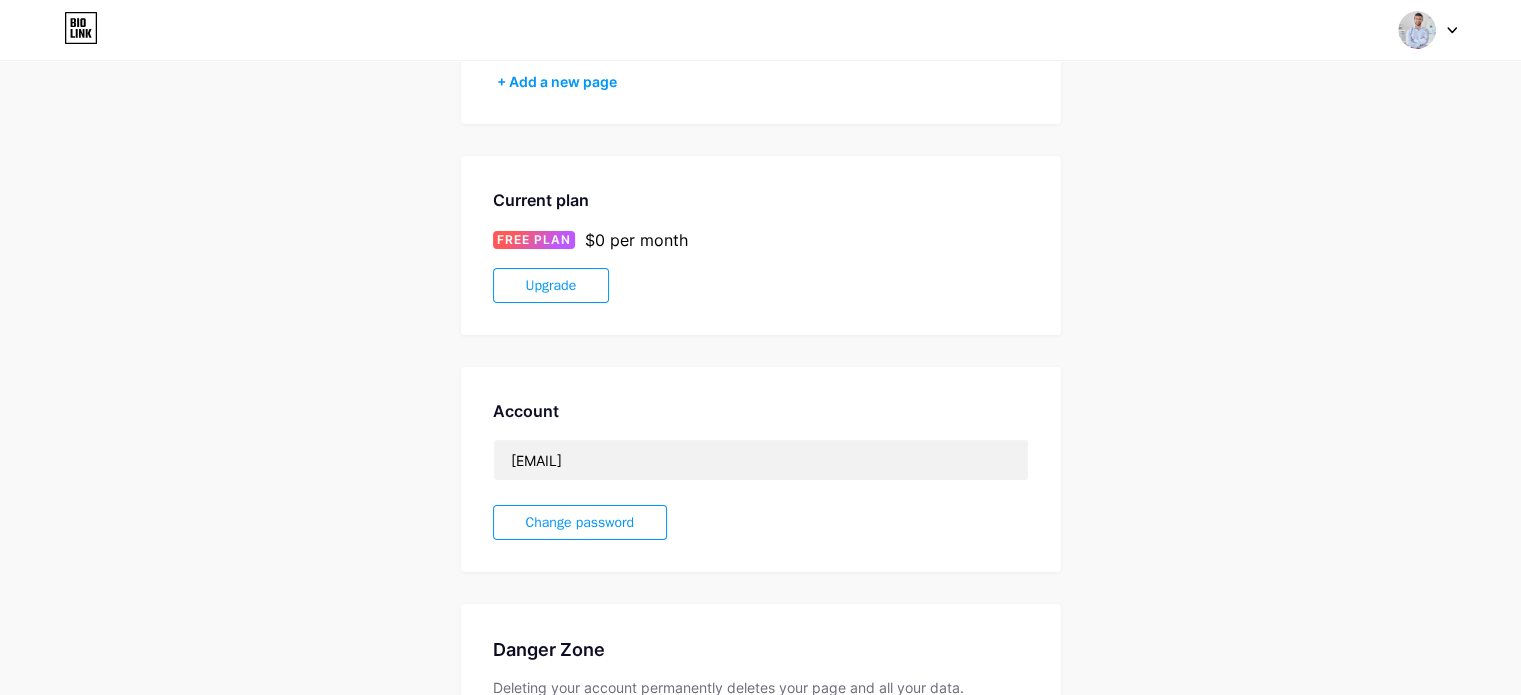 click on "Change password" at bounding box center [580, 522] 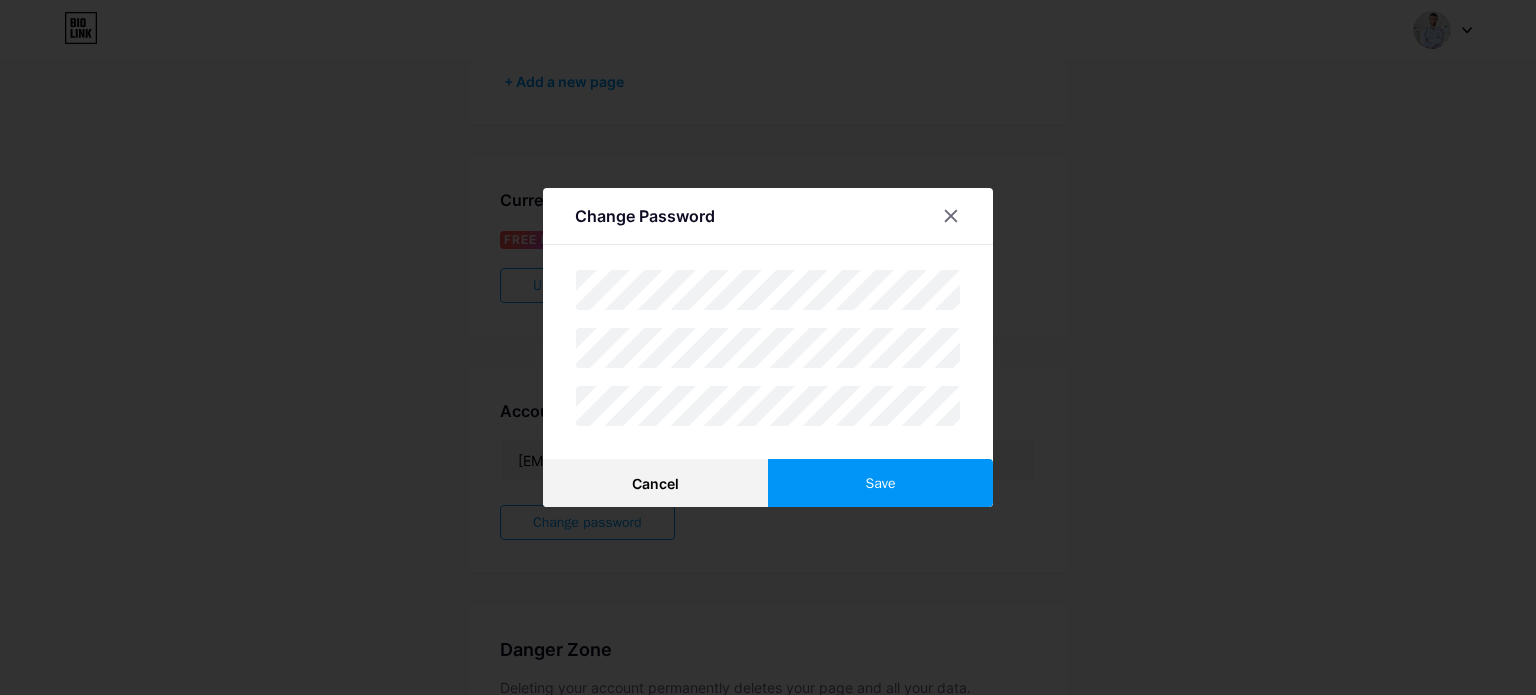 type 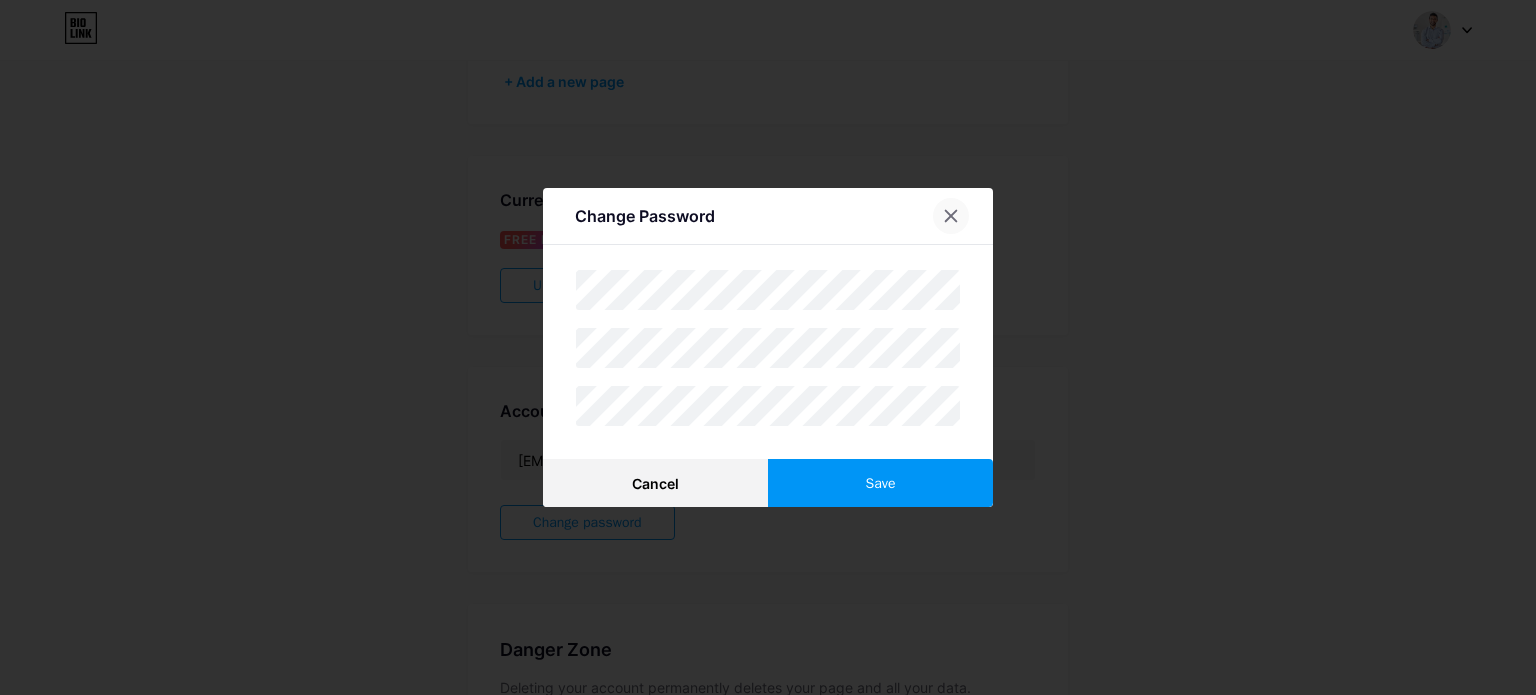 click at bounding box center [951, 216] 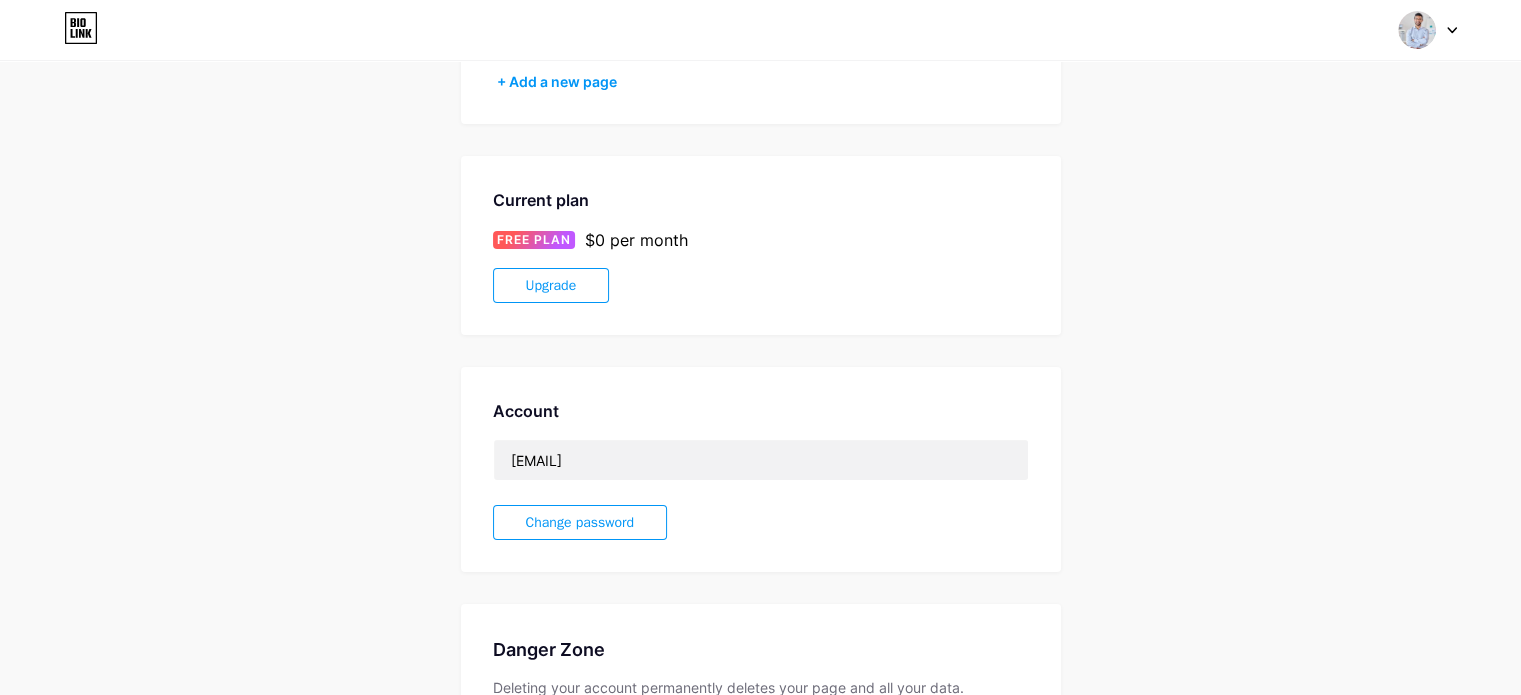 click on "Change password" at bounding box center (580, 522) 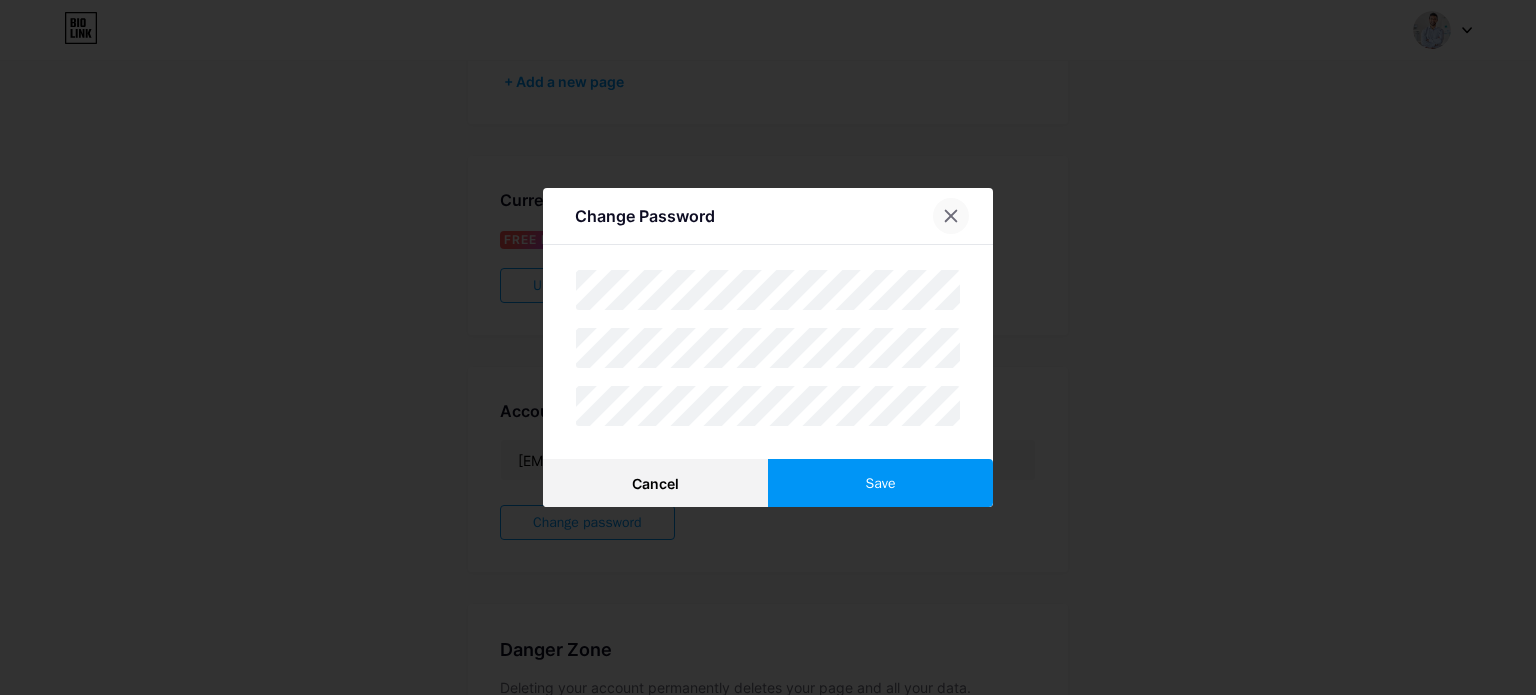 click at bounding box center (951, 216) 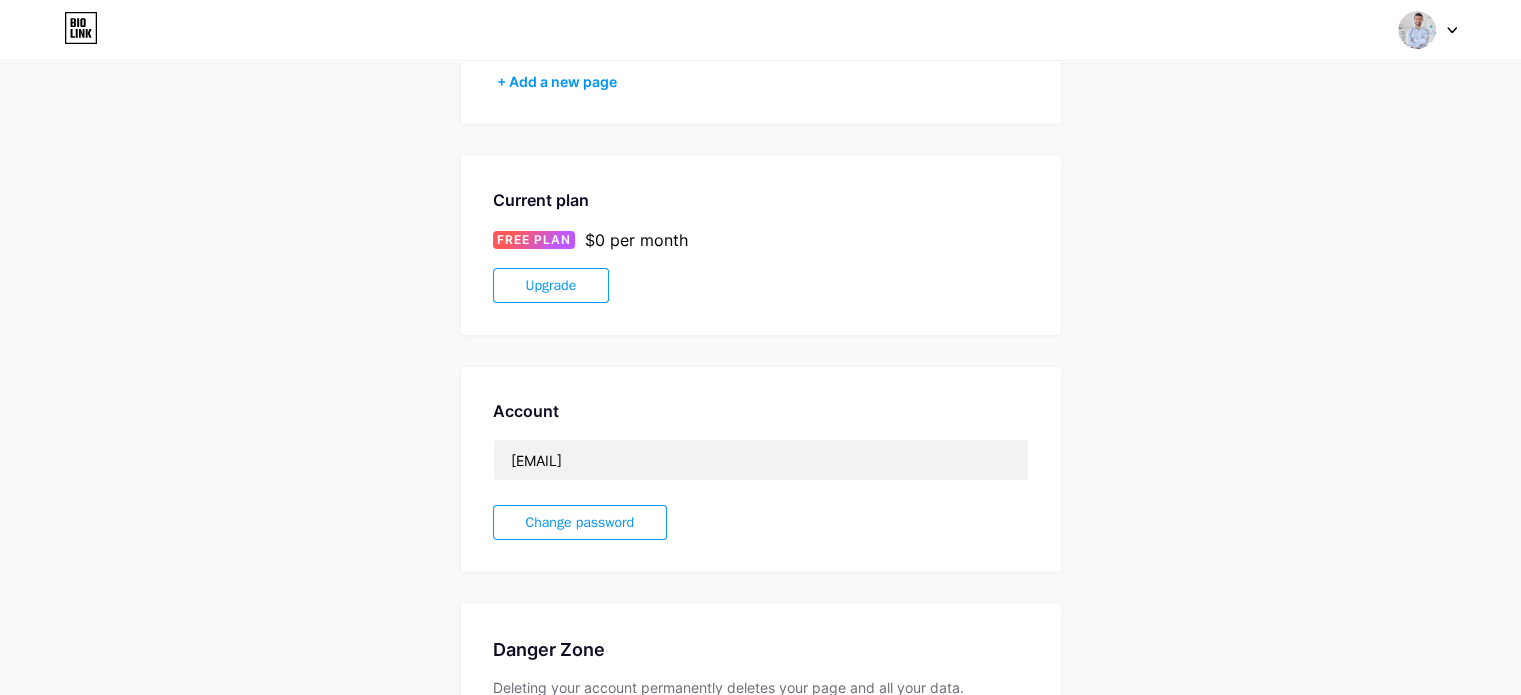 click at bounding box center [1428, 30] 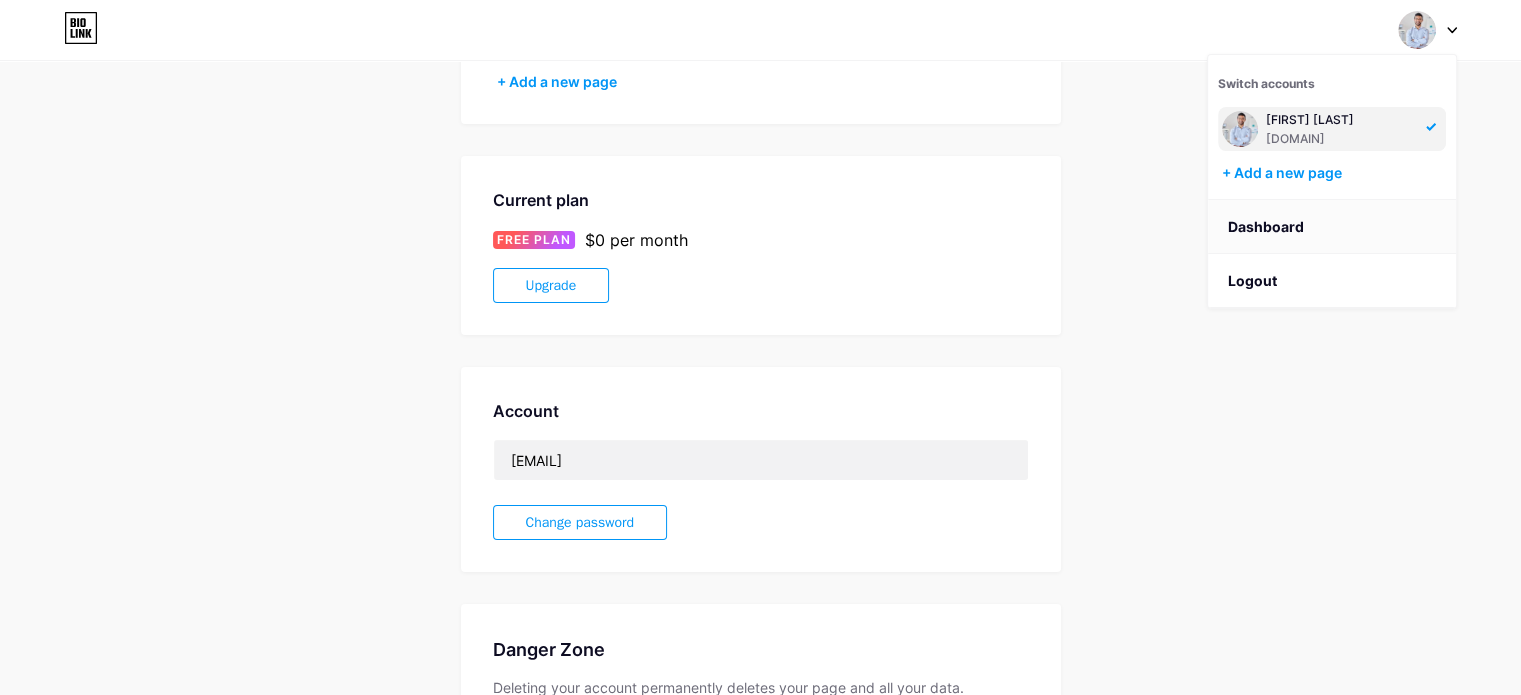click on "Dashboard" at bounding box center (1332, 227) 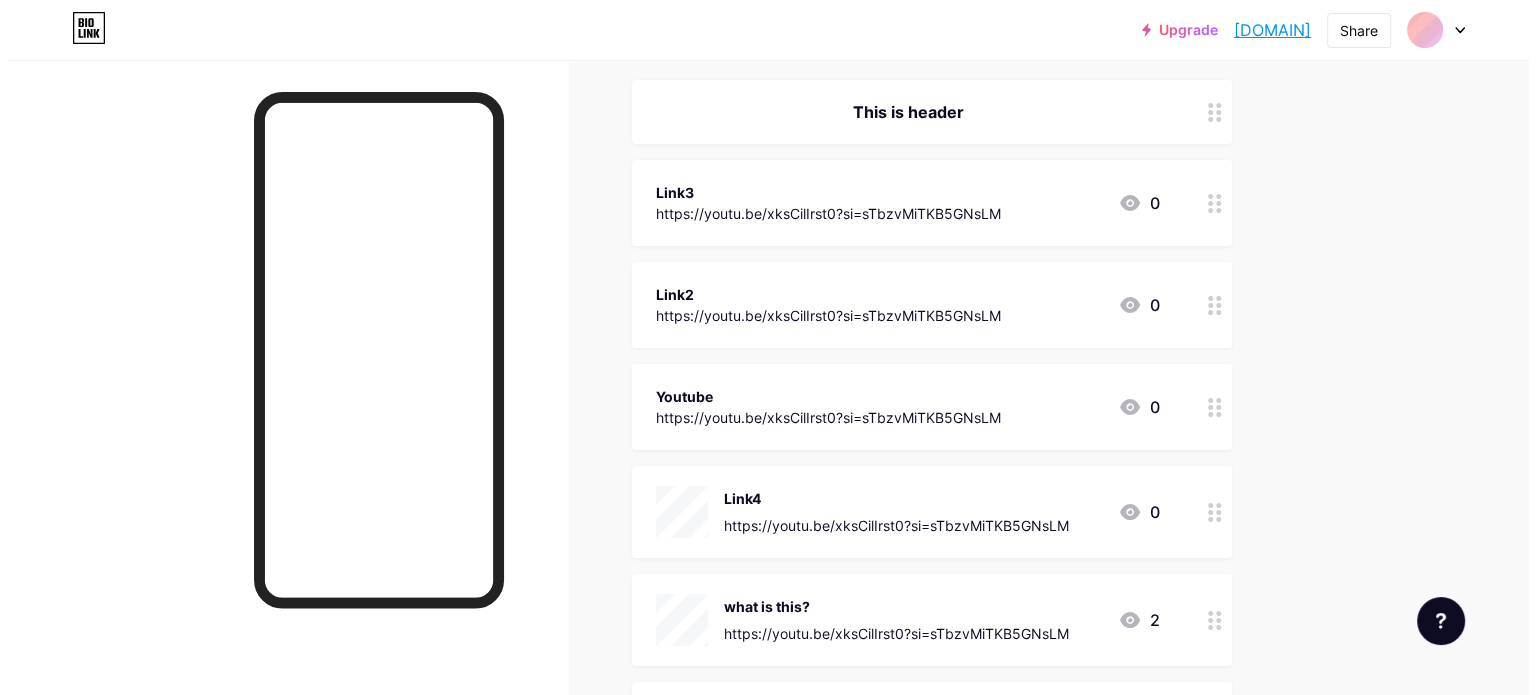 scroll, scrollTop: 0, scrollLeft: 0, axis: both 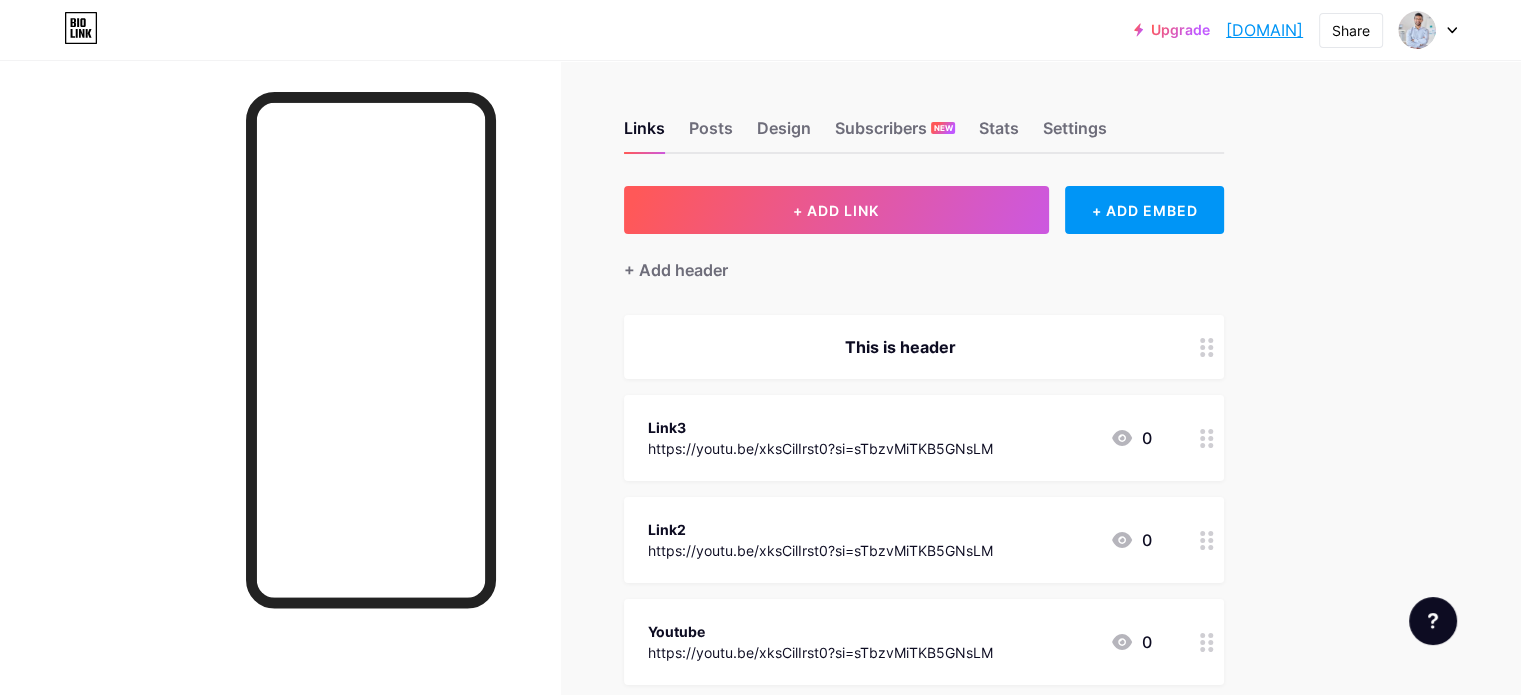 click at bounding box center (1428, 30) 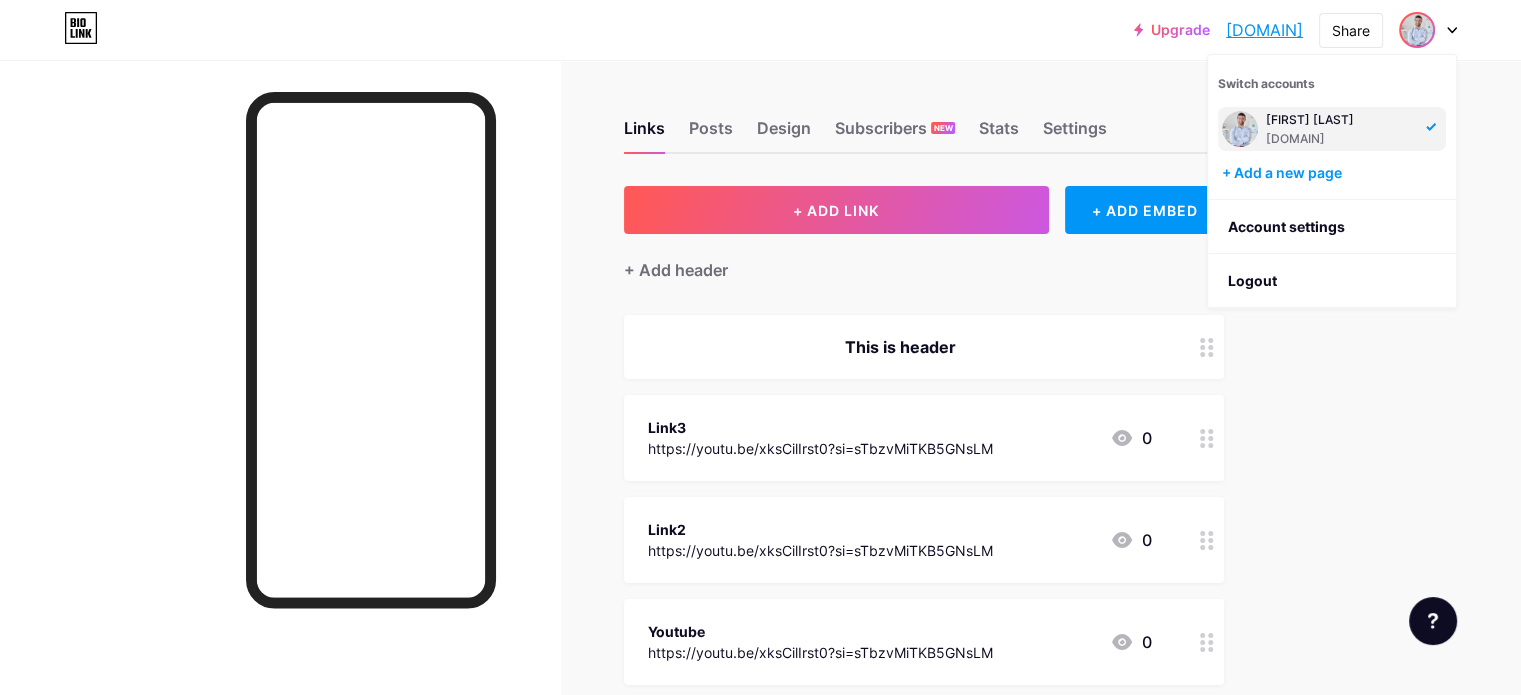 click on "+ Add header" at bounding box center (924, 258) 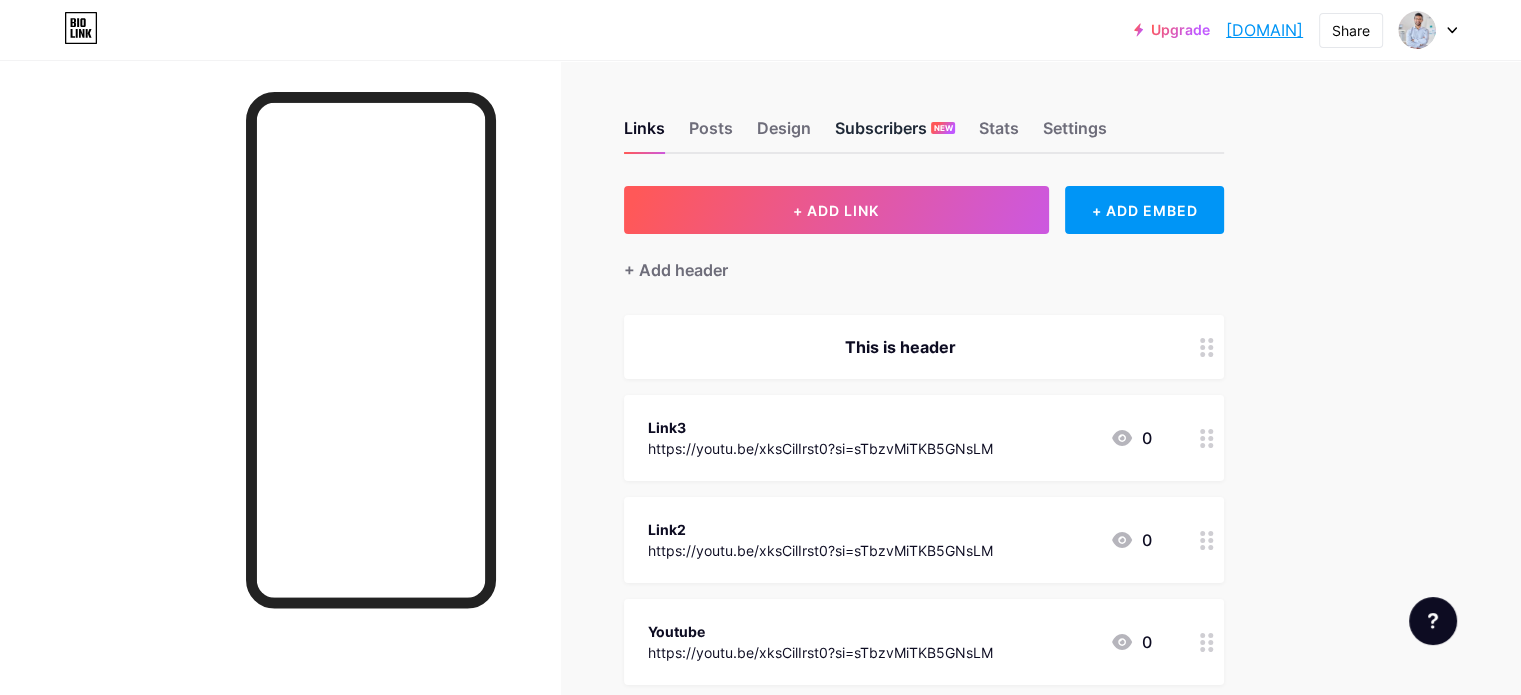 click on "Subscribers
NEW" at bounding box center (895, 134) 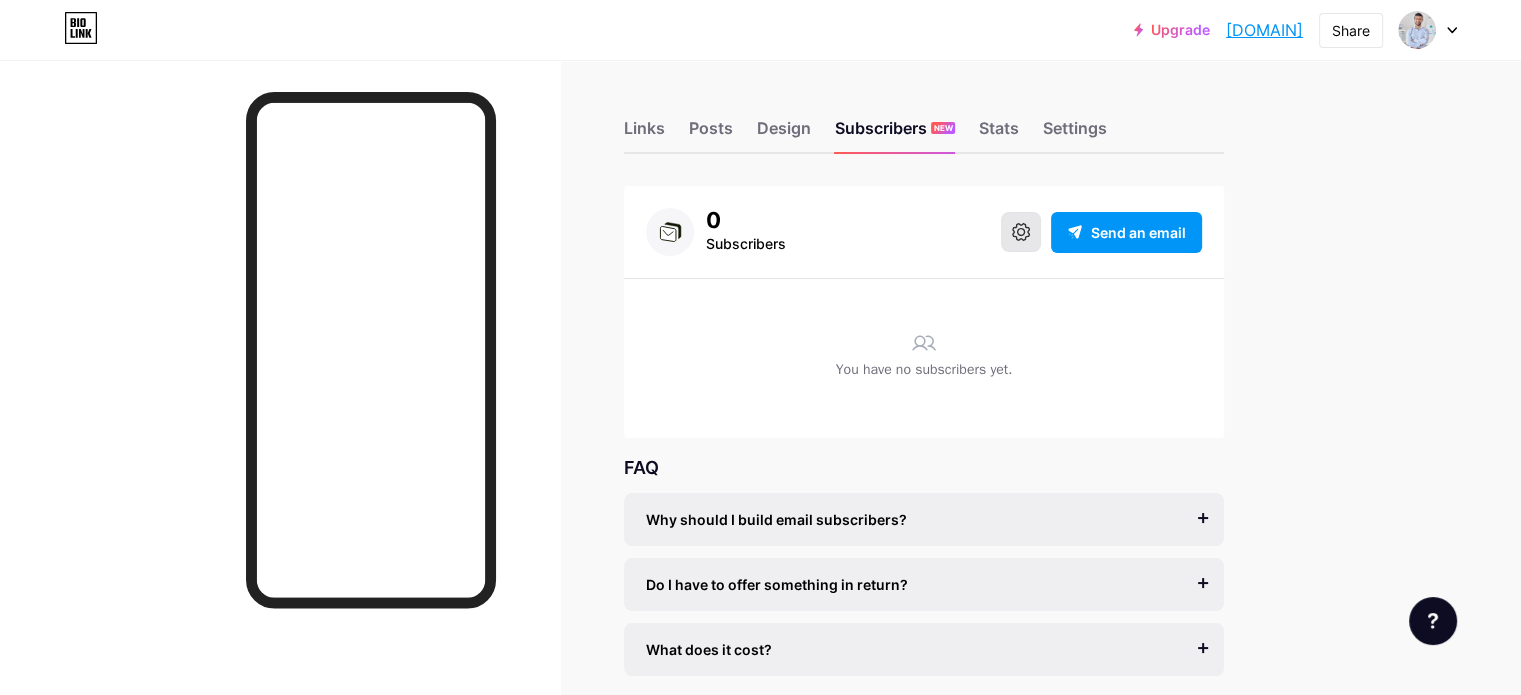 click at bounding box center (1021, 232) 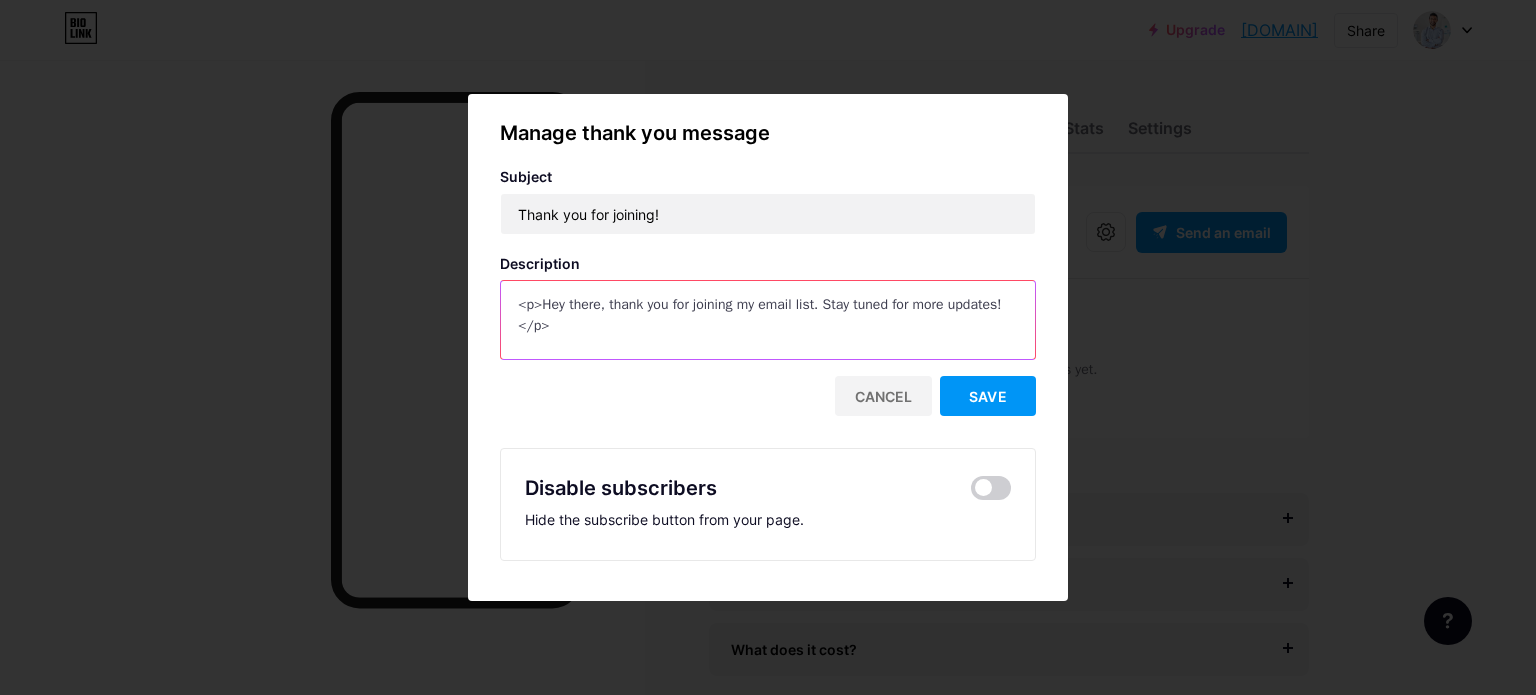 click on "<p>Hey there, thank you for joining my email list. Stay tuned for more updates!</p>" at bounding box center (768, 321) 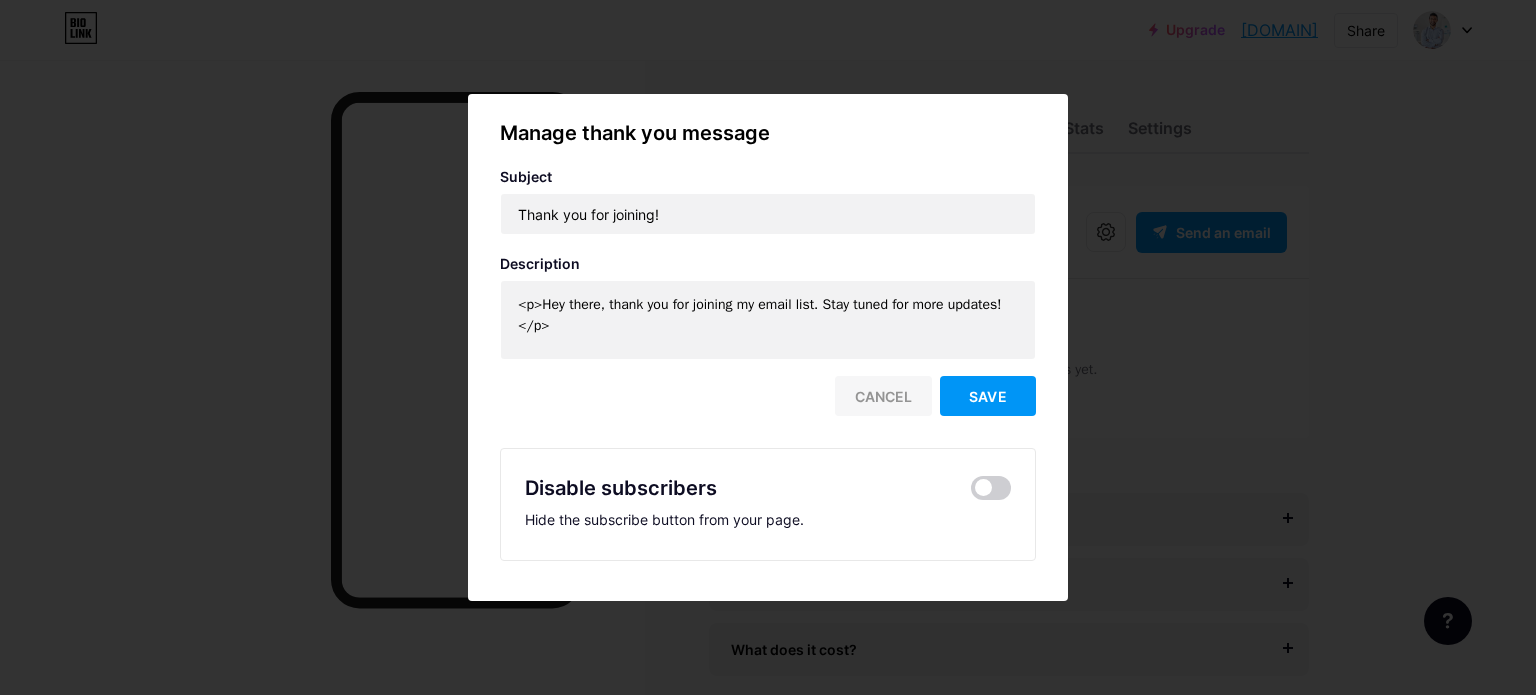 click on "Cancel" at bounding box center (883, 396) 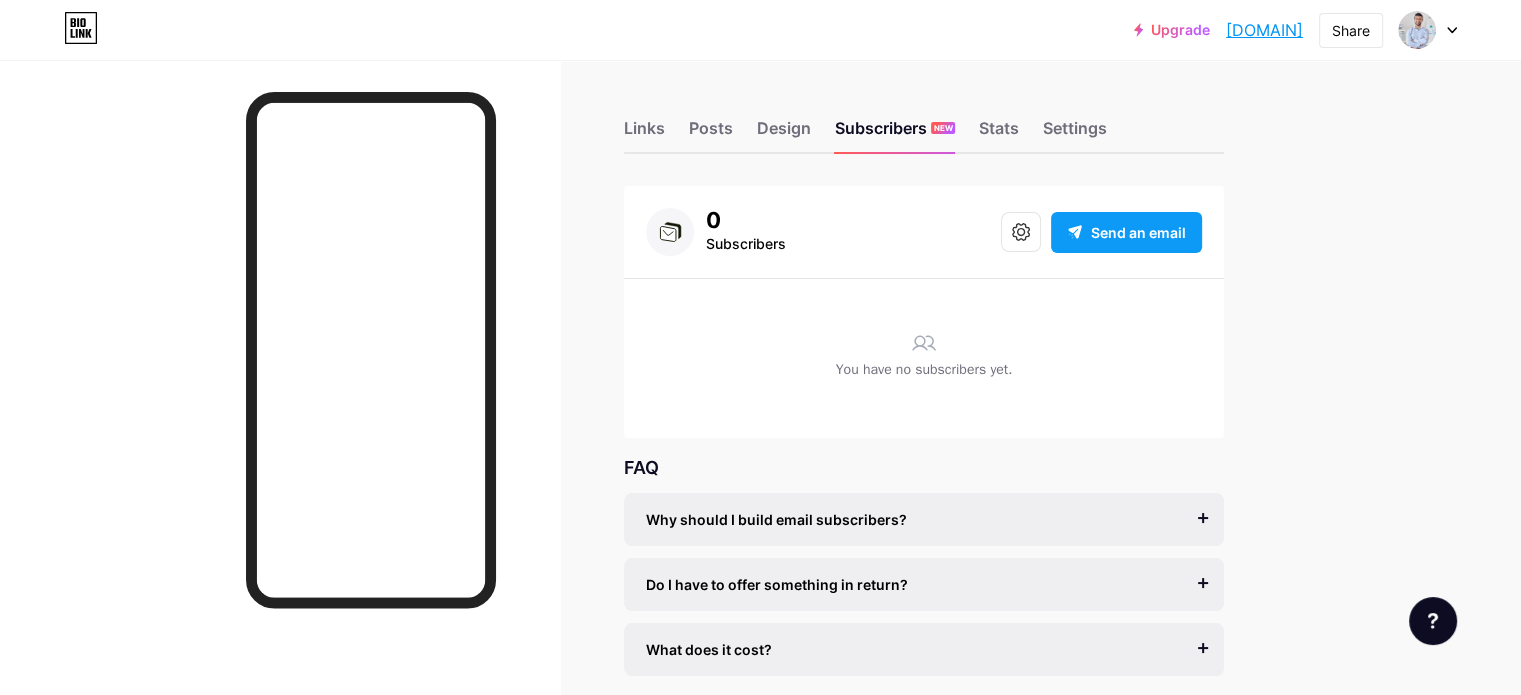 click on "Send an email" at bounding box center (1138, 232) 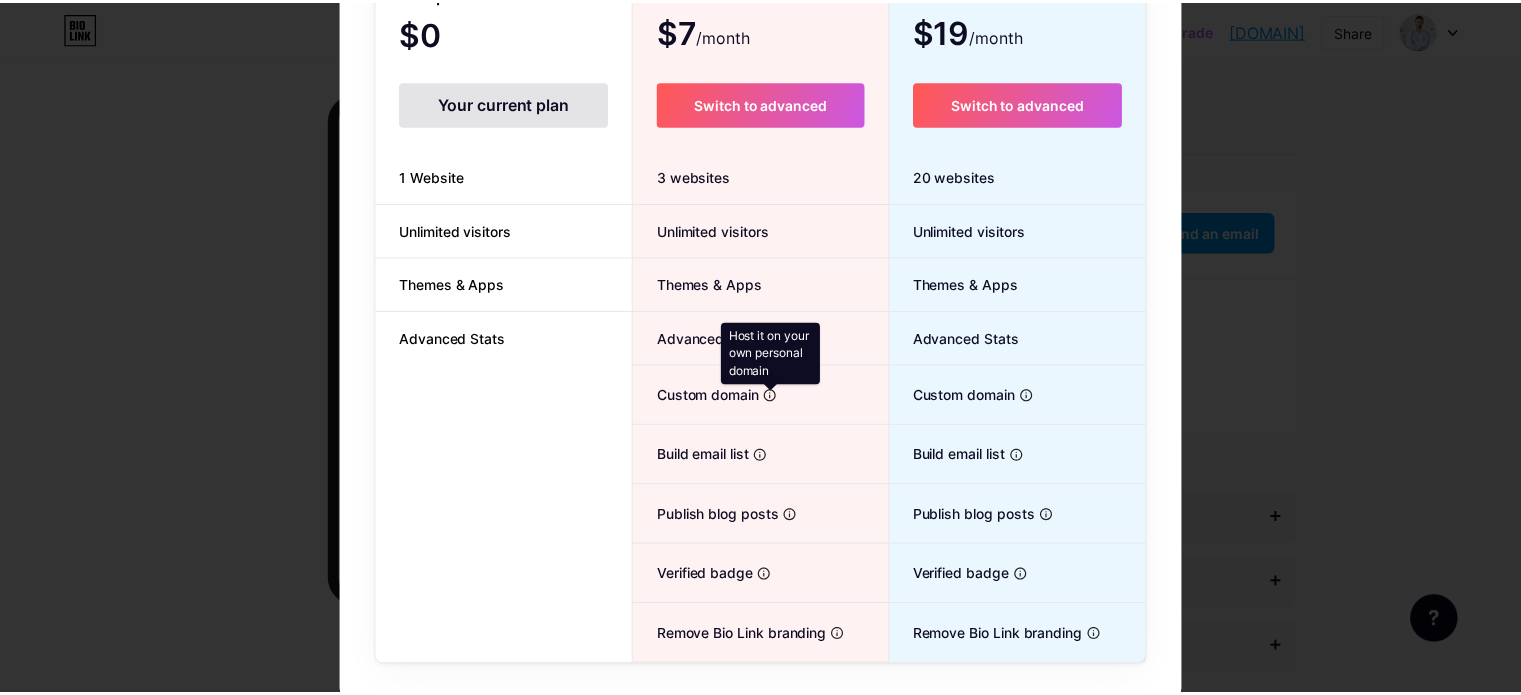 scroll, scrollTop: 209, scrollLeft: 0, axis: vertical 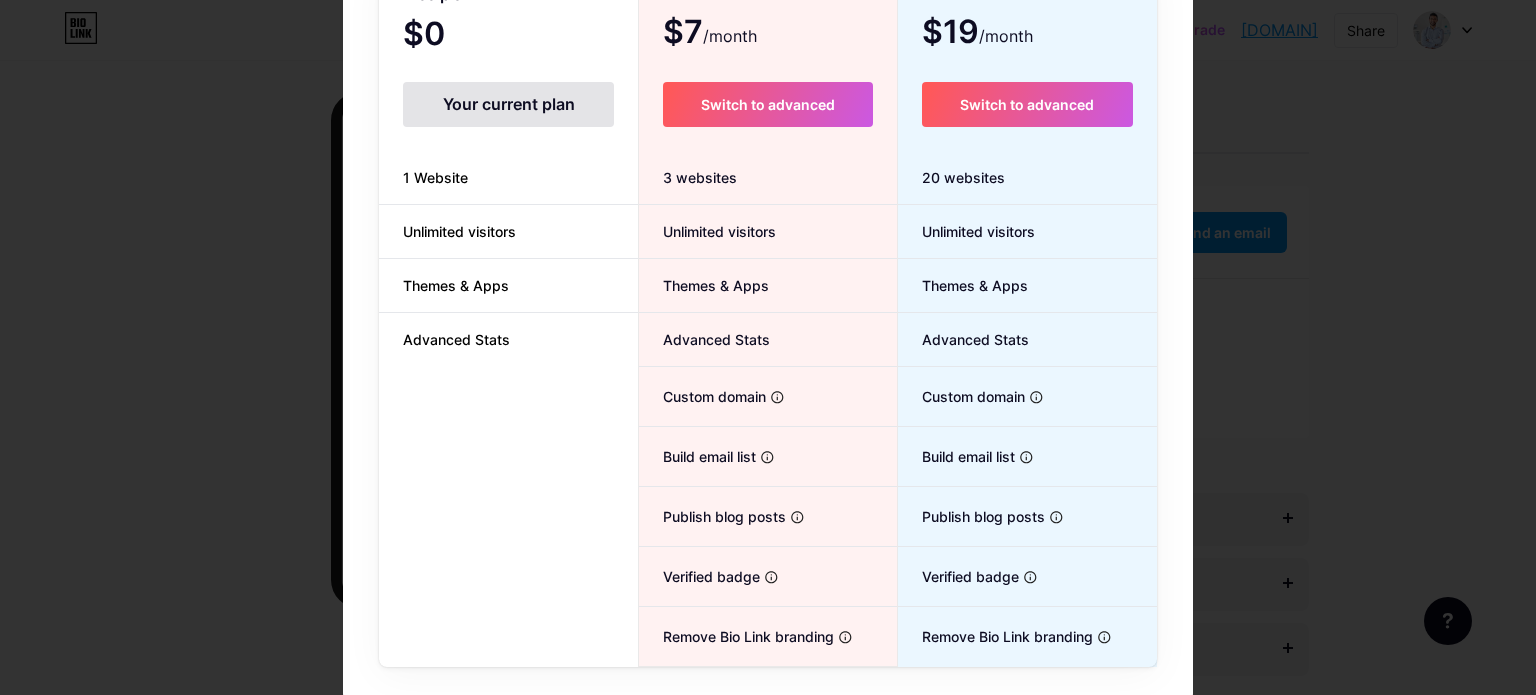 click at bounding box center (768, 138) 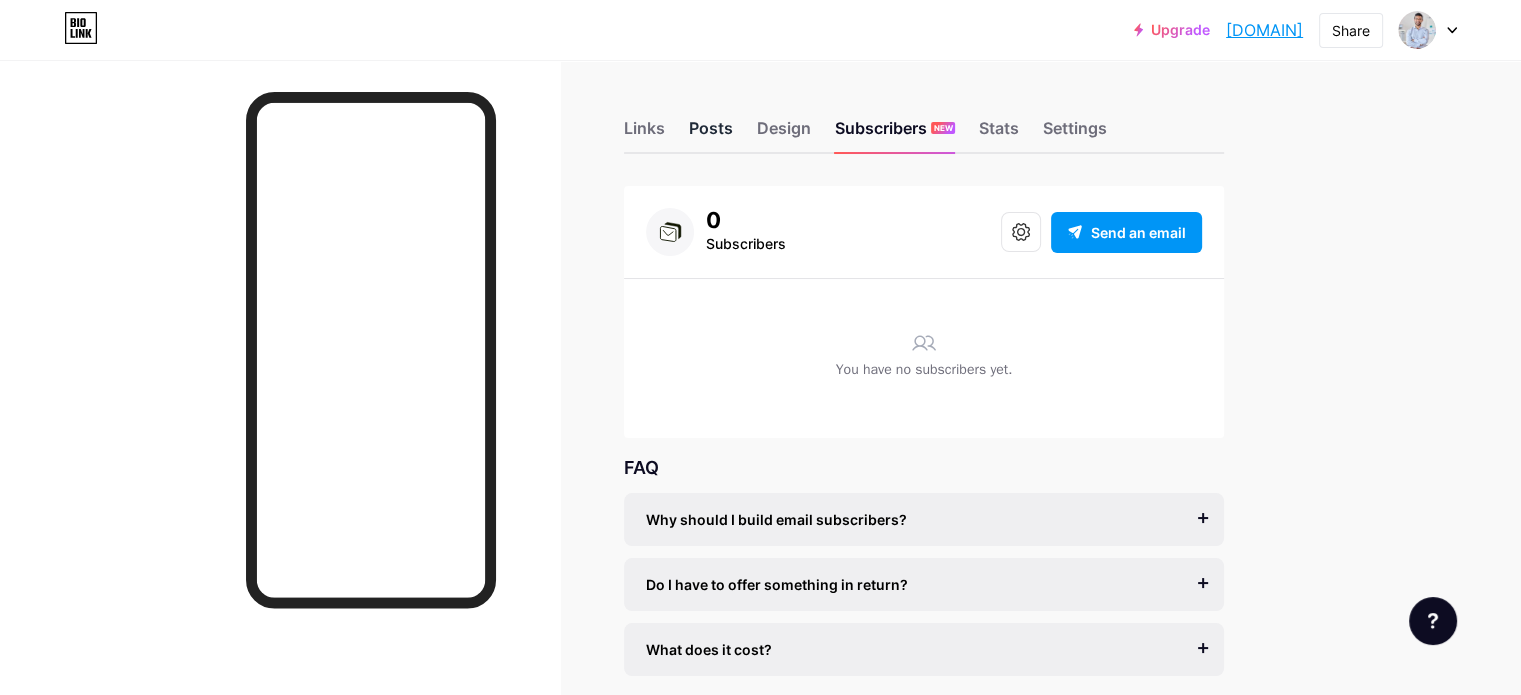 click on "Posts" at bounding box center (711, 134) 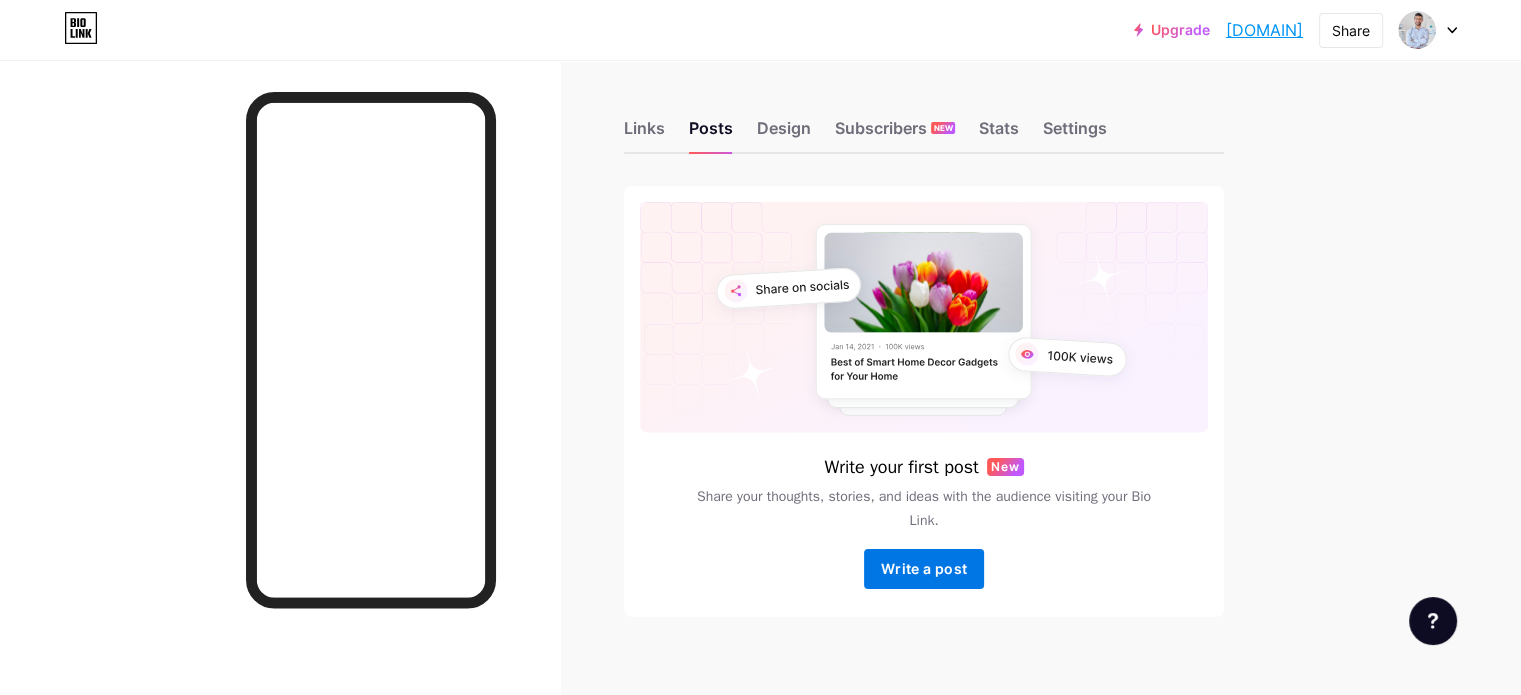 click on "Write a post" at bounding box center [924, 569] 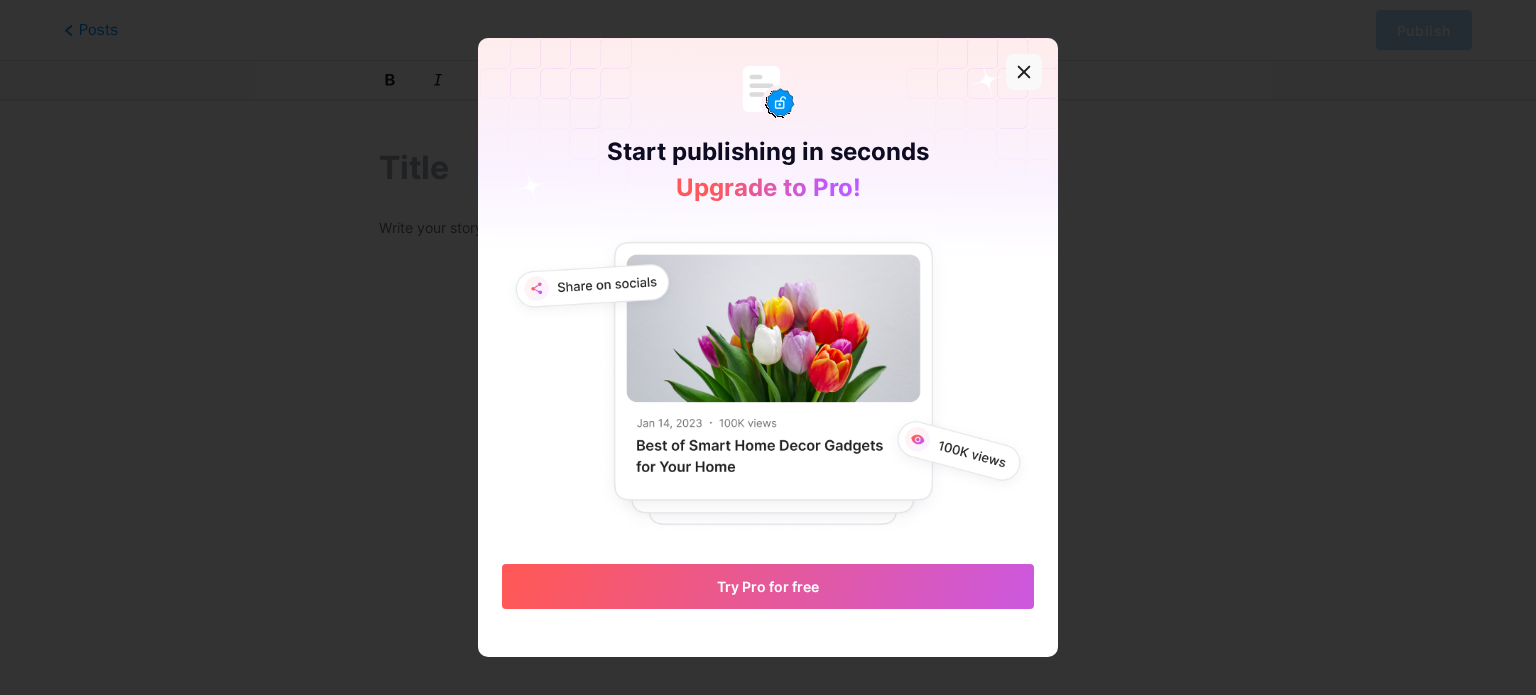 click at bounding box center (1024, 72) 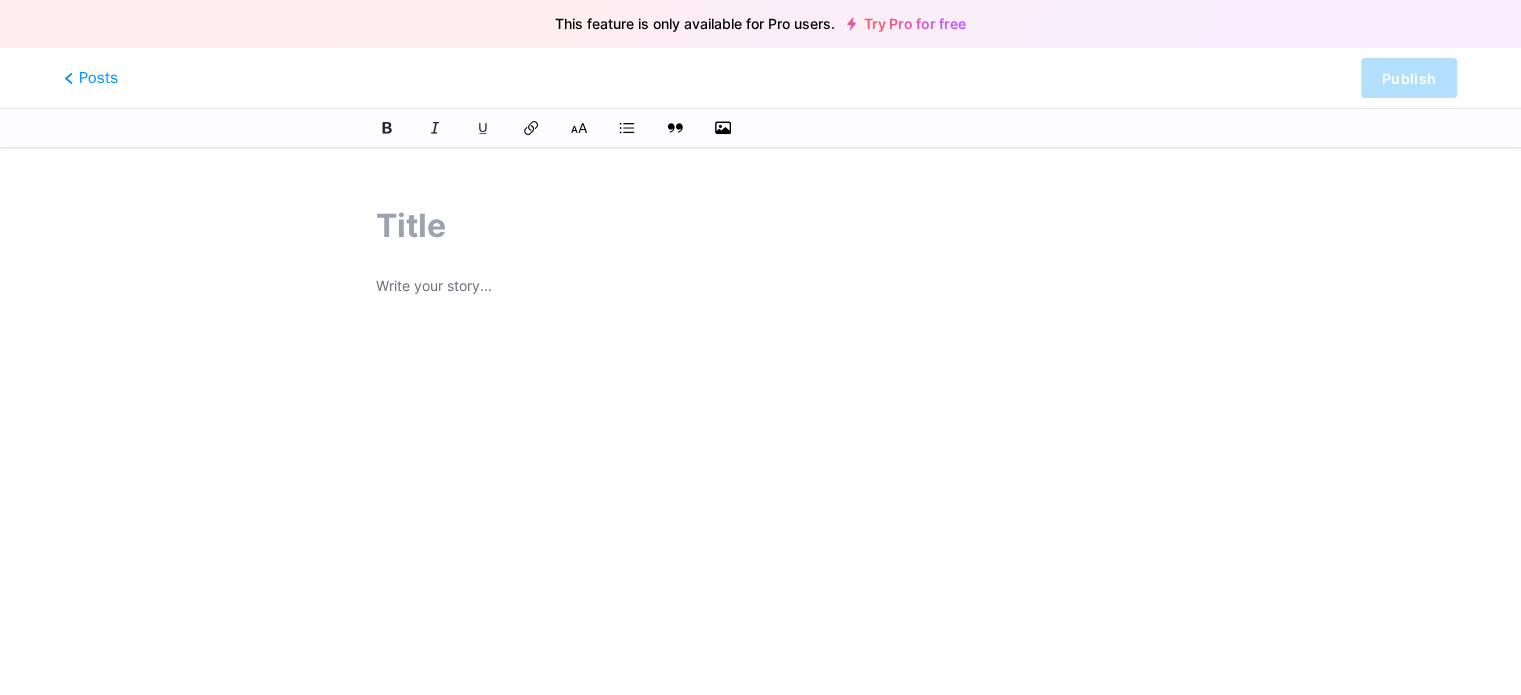 click at bounding box center (760, 226) 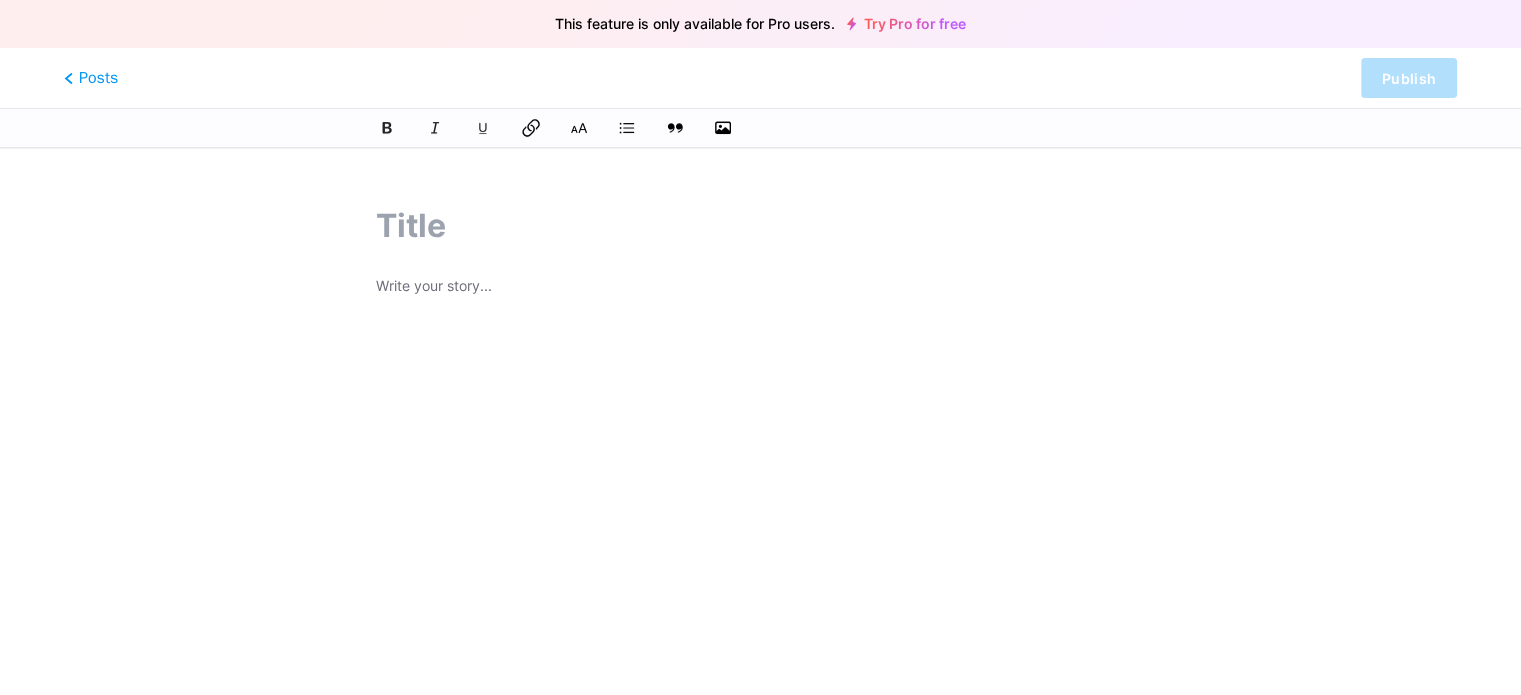 click at bounding box center (387, 128) 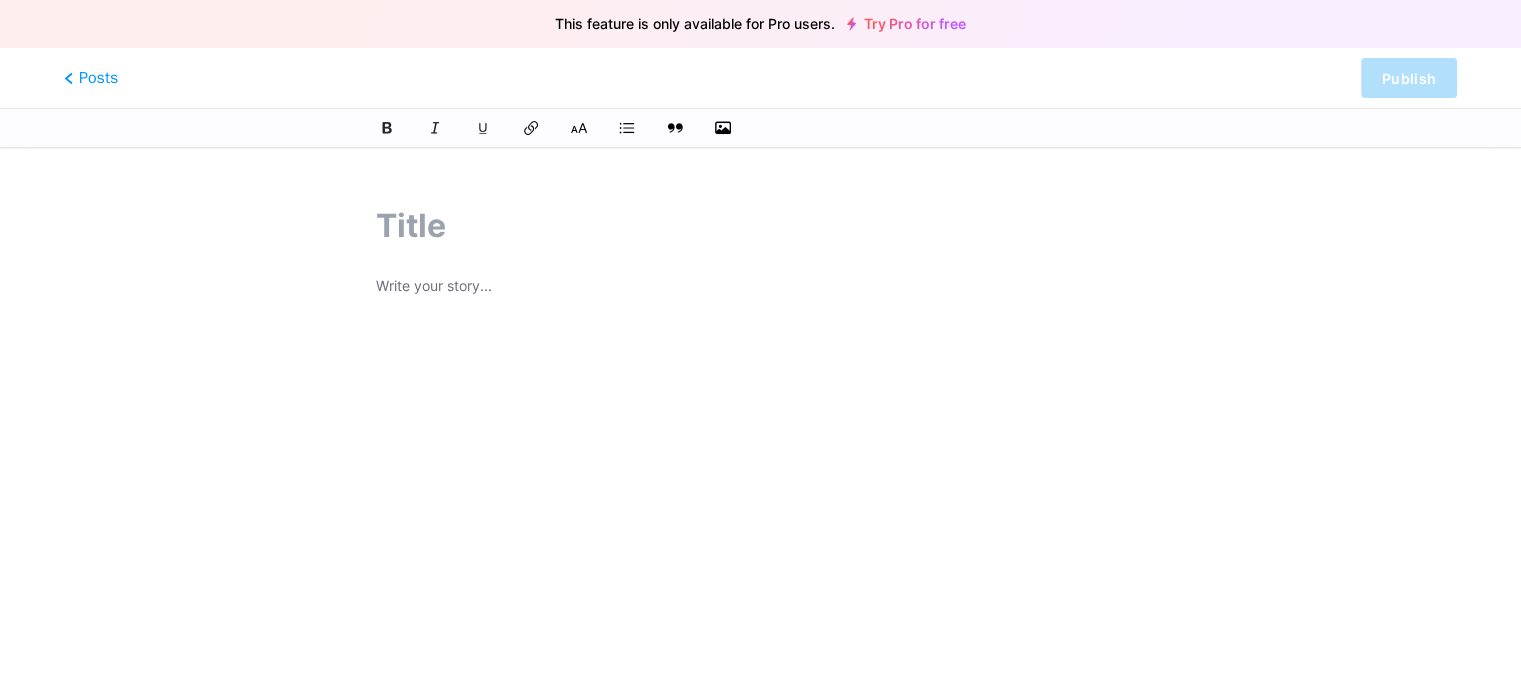 click at bounding box center [760, 288] 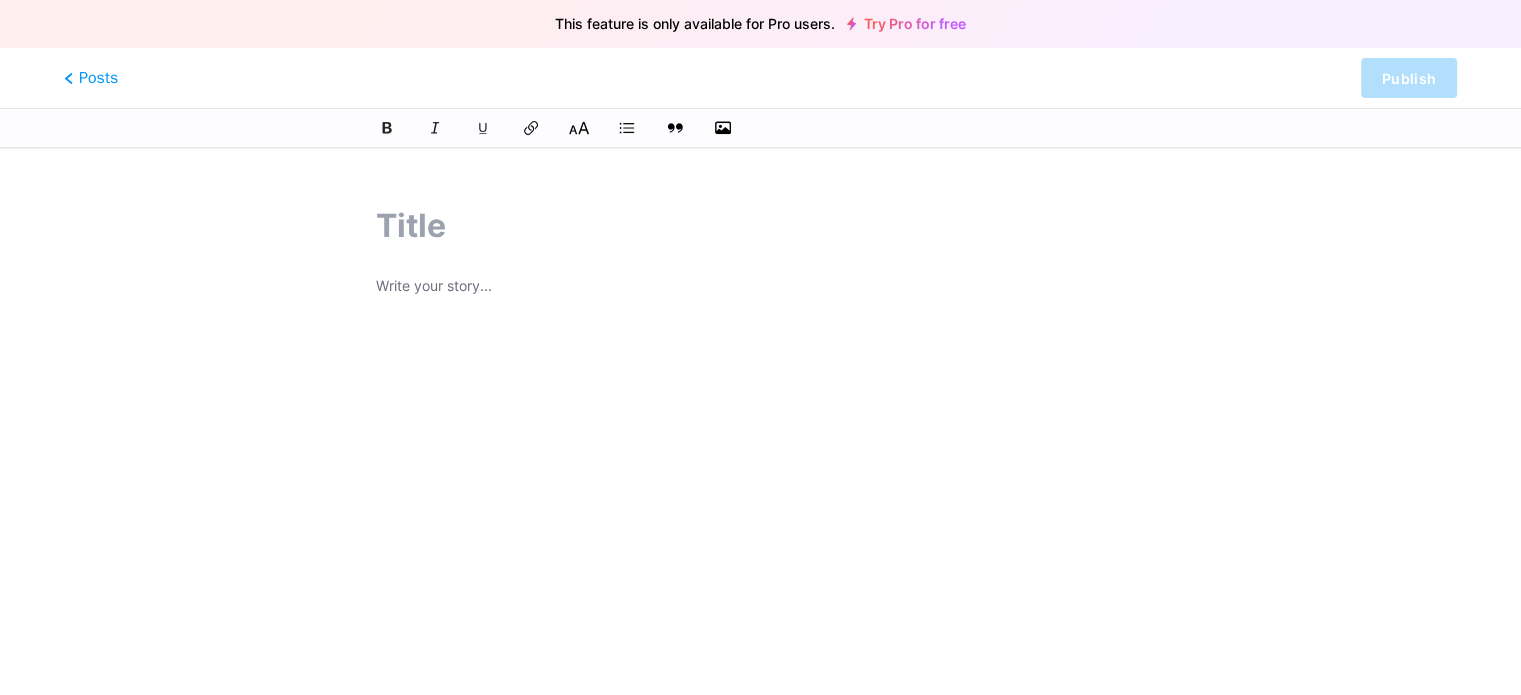 click at bounding box center (387, 128) 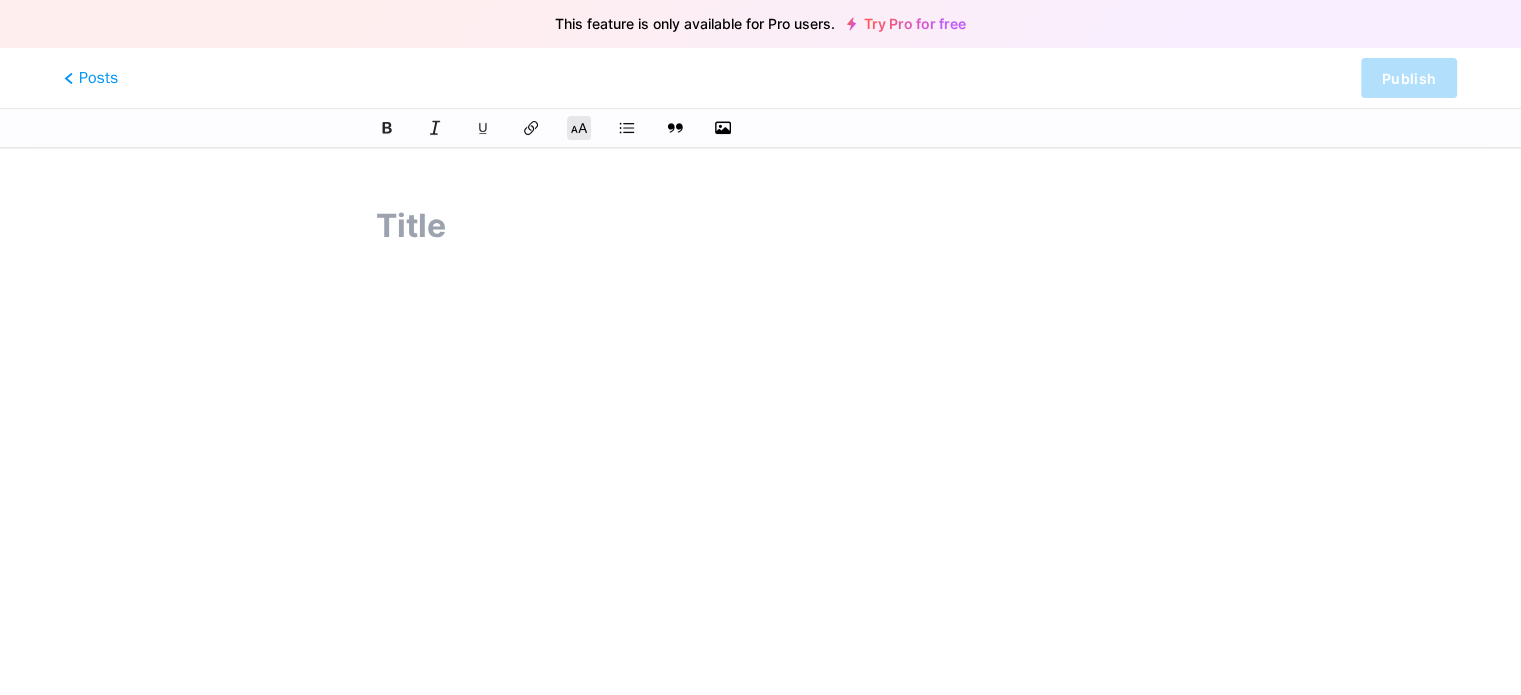 click at bounding box center [387, 128] 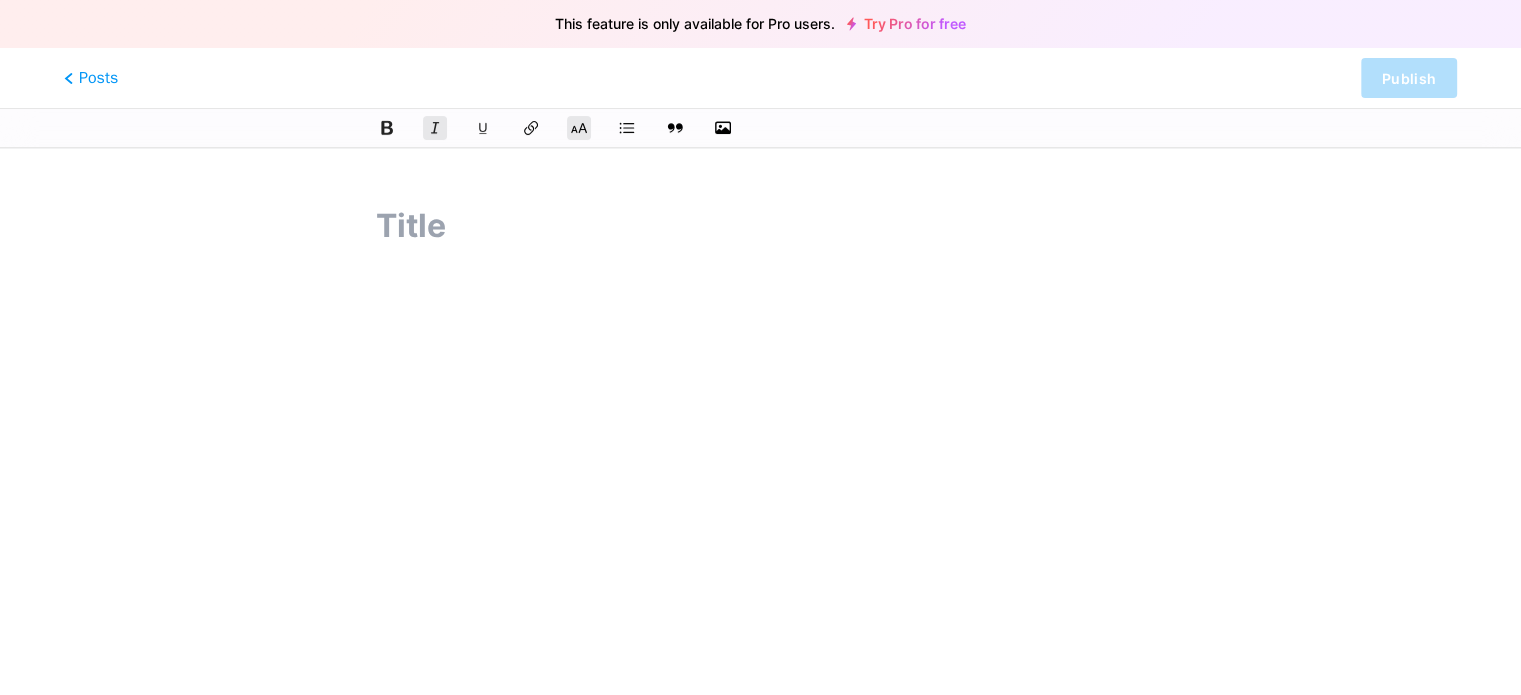 click at bounding box center (386, 128) 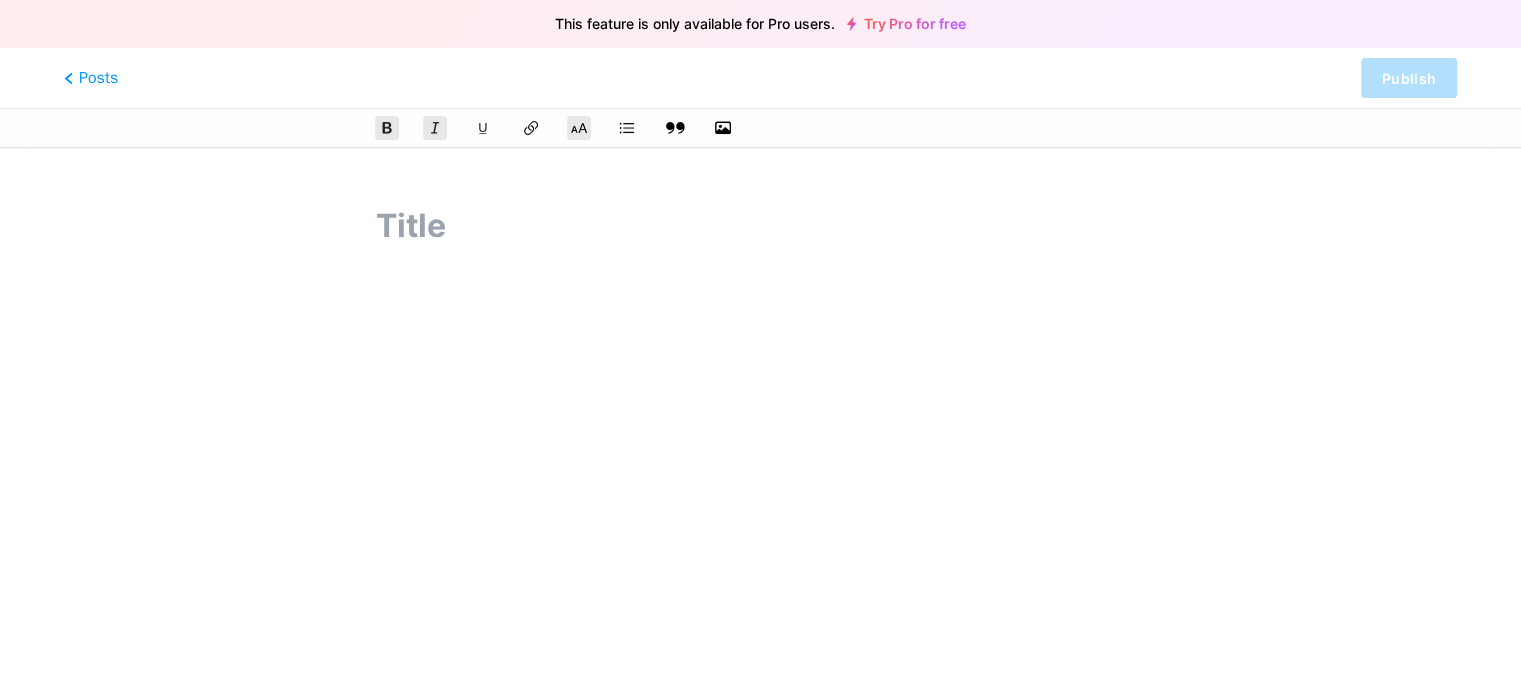click at bounding box center (387, 128) 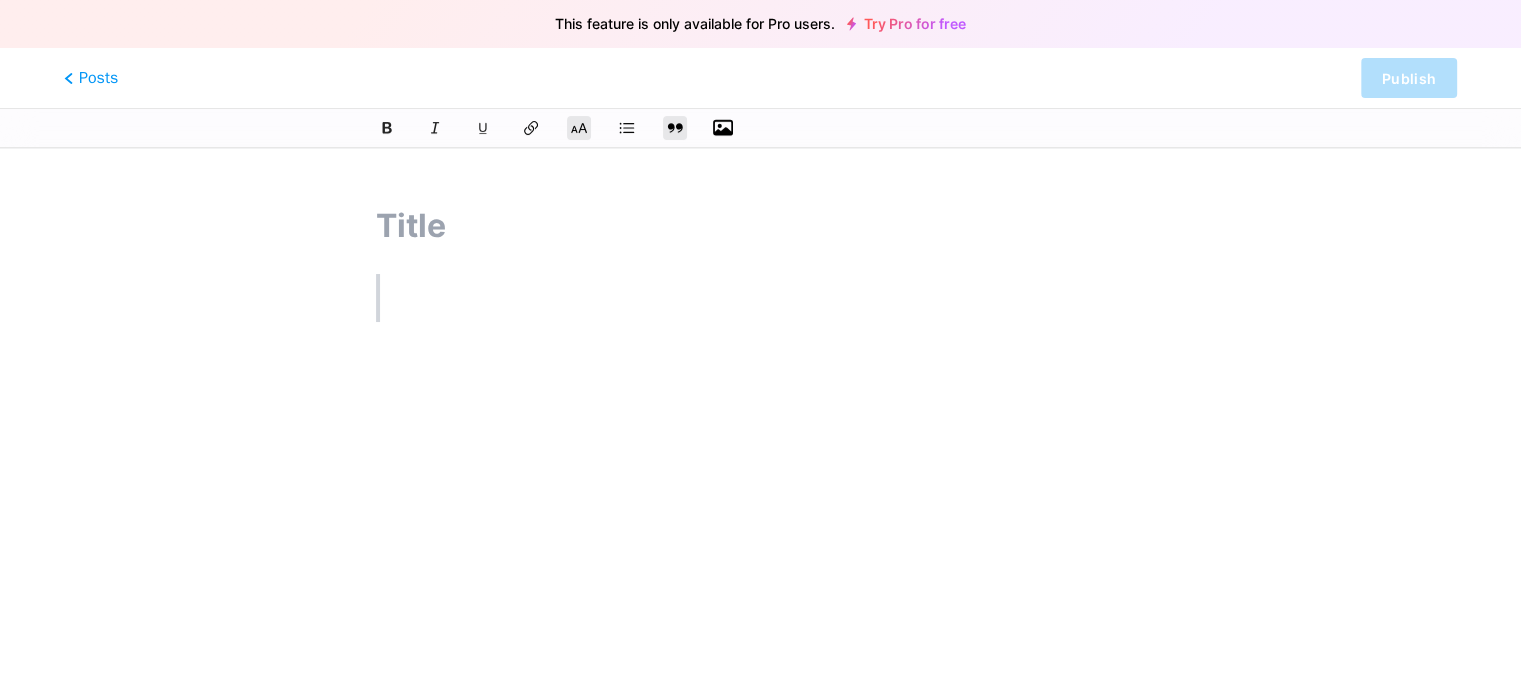 click at bounding box center (723, 128) 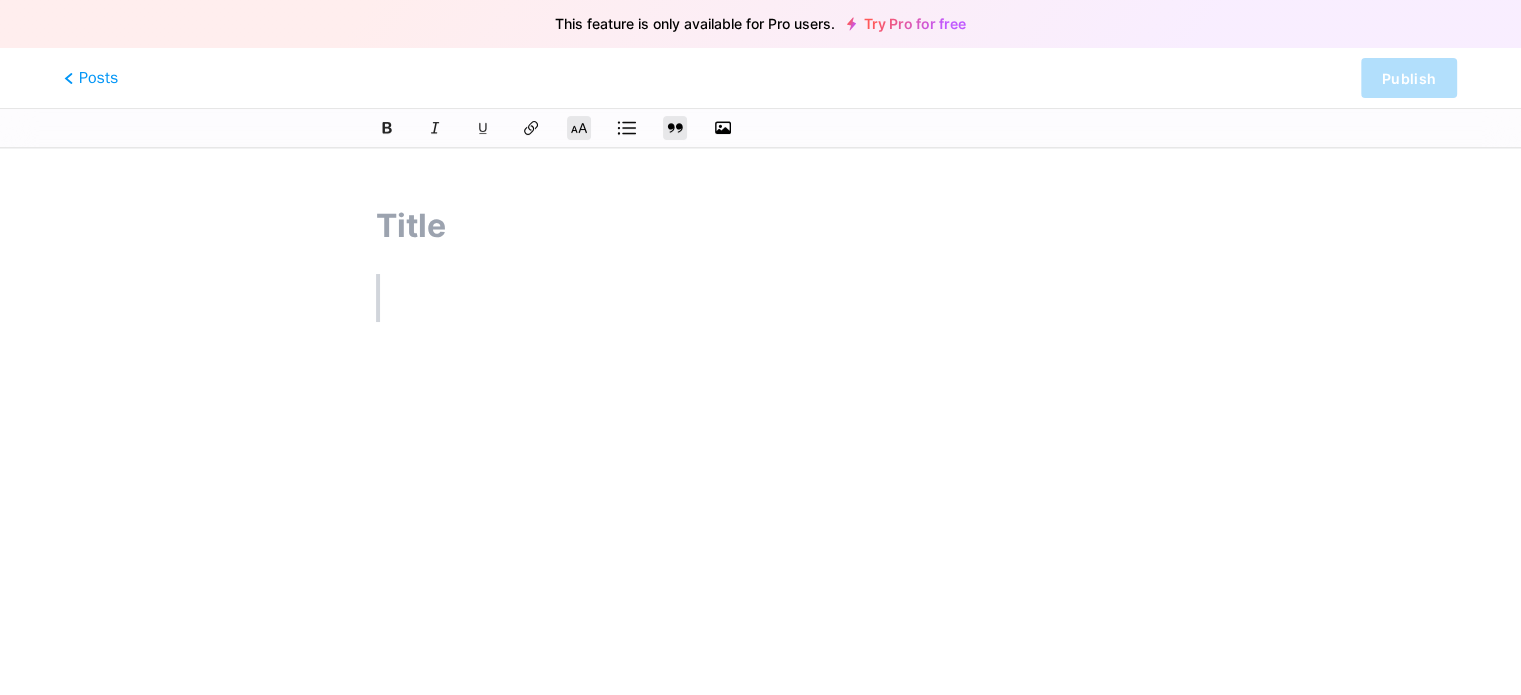 click at bounding box center (386, 127) 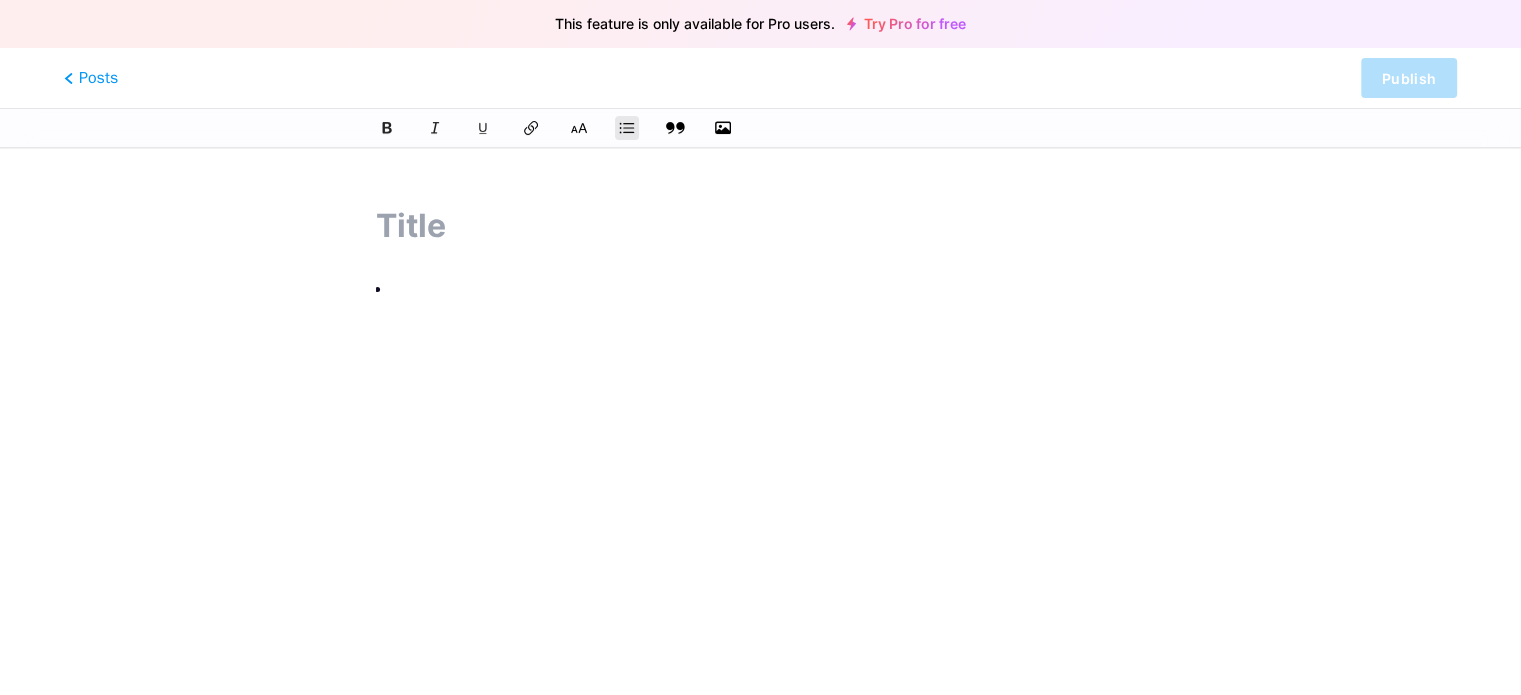 click at bounding box center (387, 128) 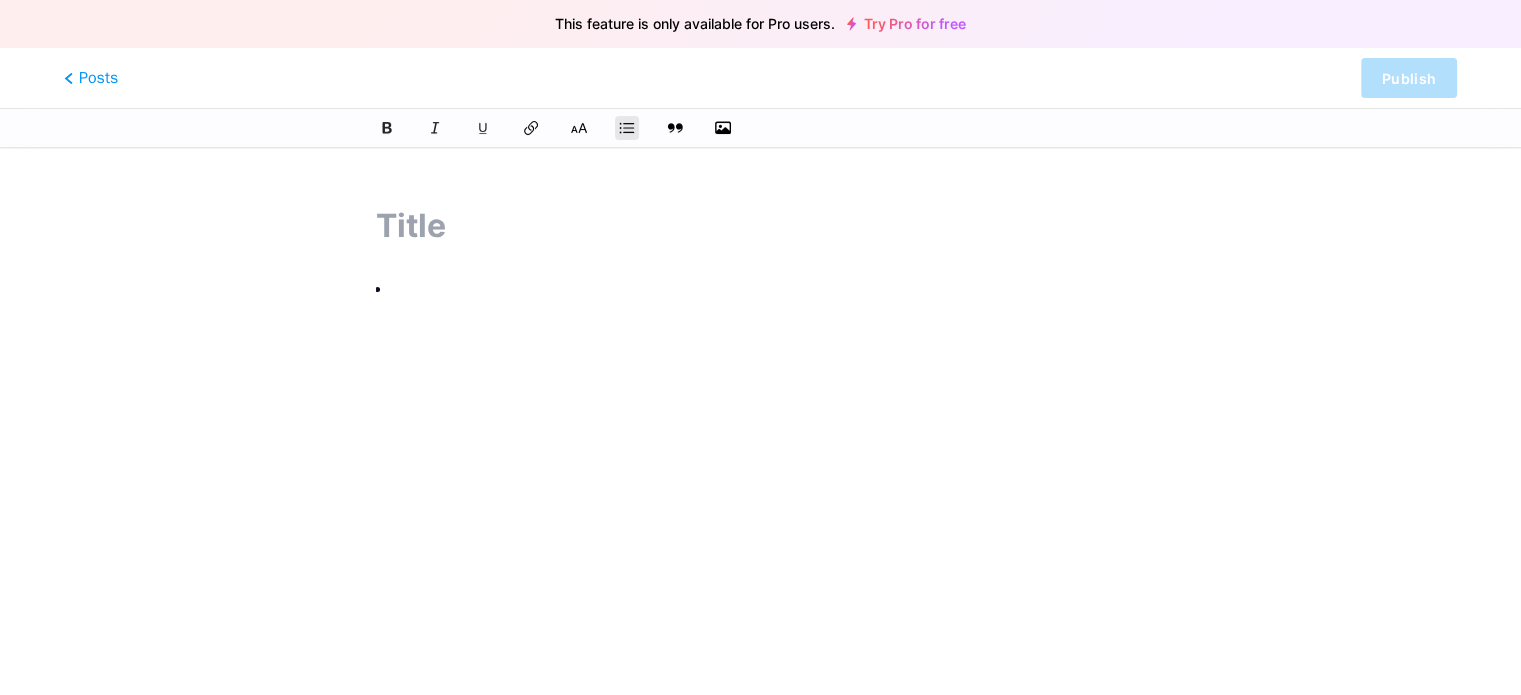 click at bounding box center [760, 492] 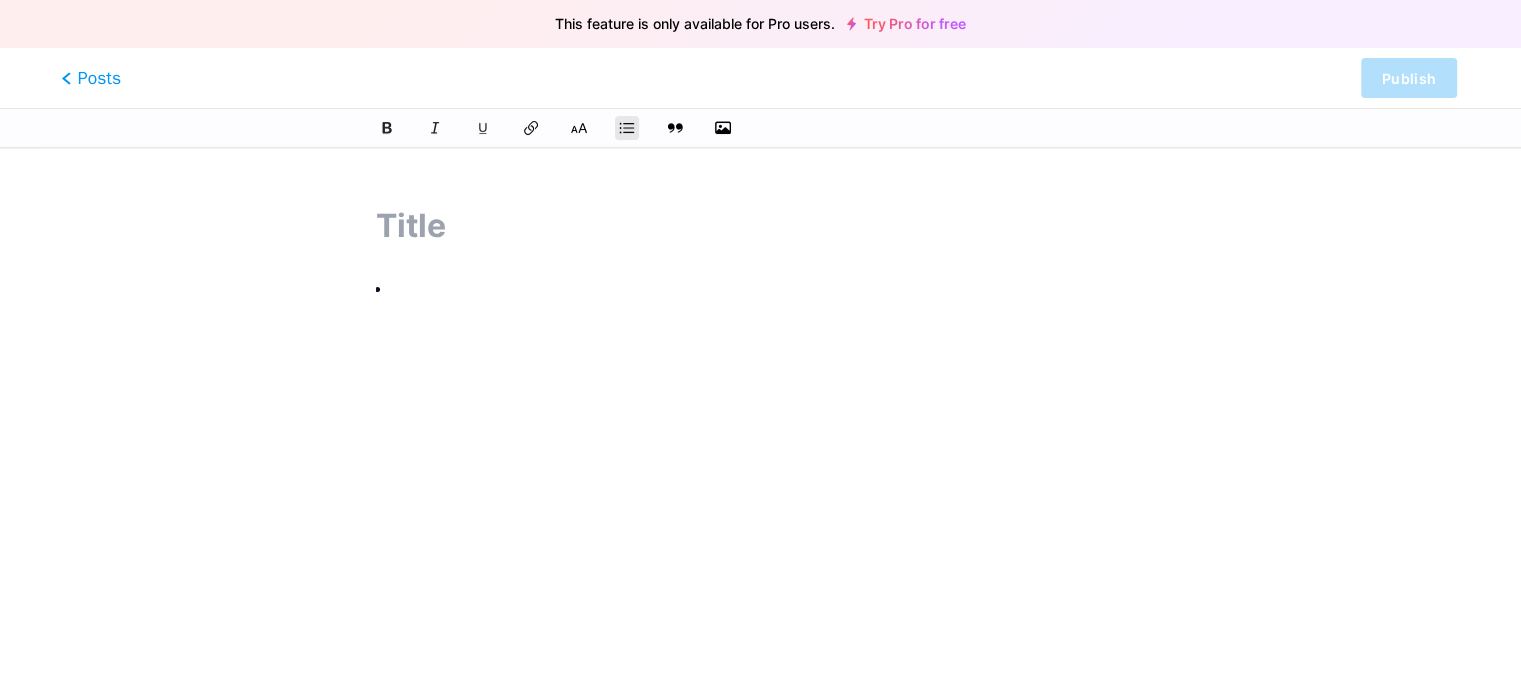 click on "Posts" at bounding box center (91, 78) 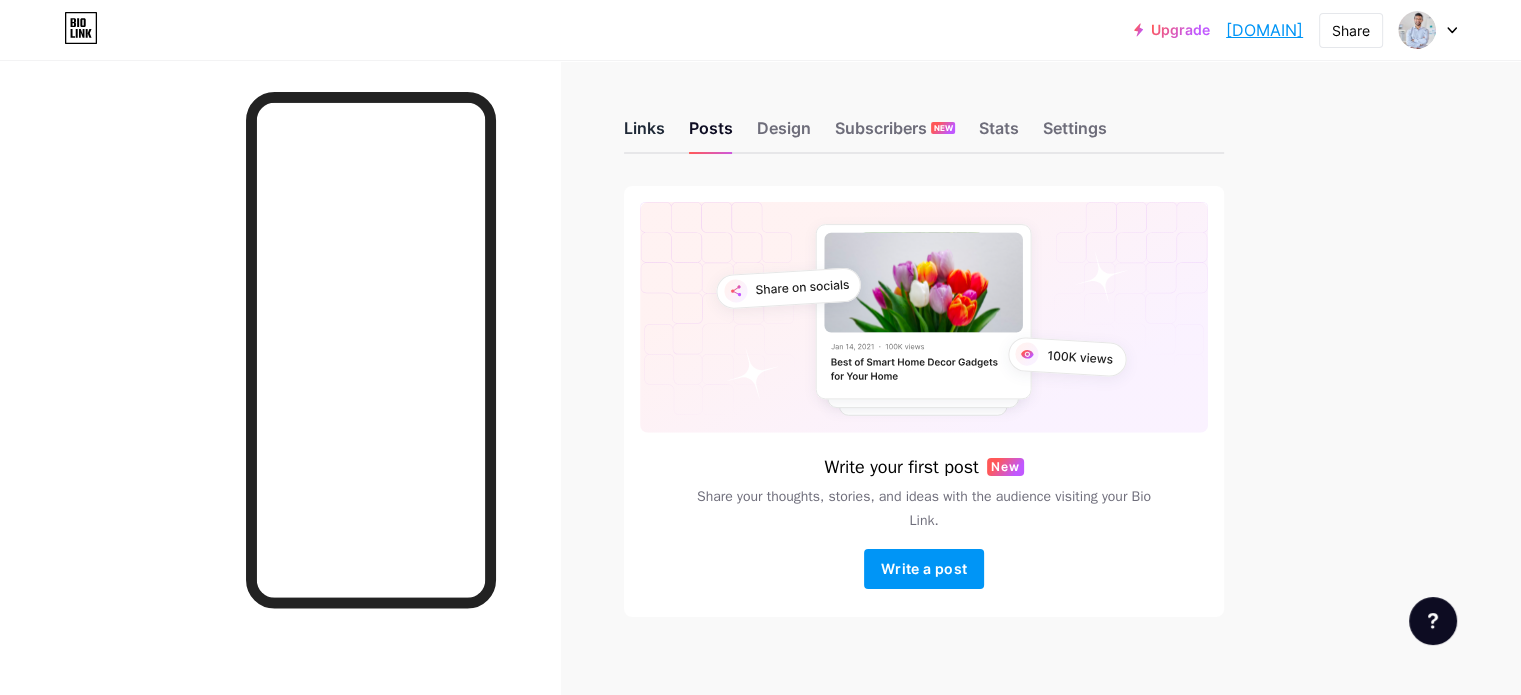 click on "Links" at bounding box center (644, 134) 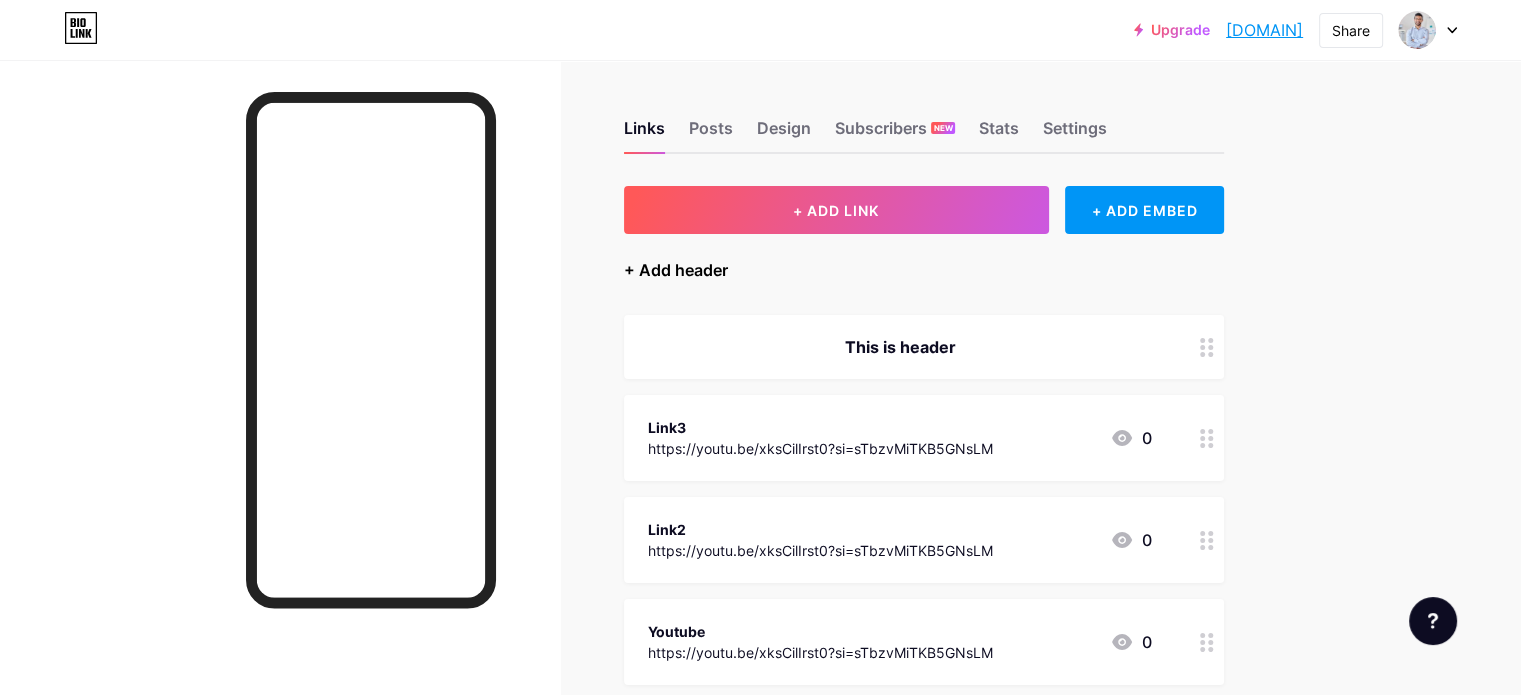click on "+ Add header" at bounding box center (676, 270) 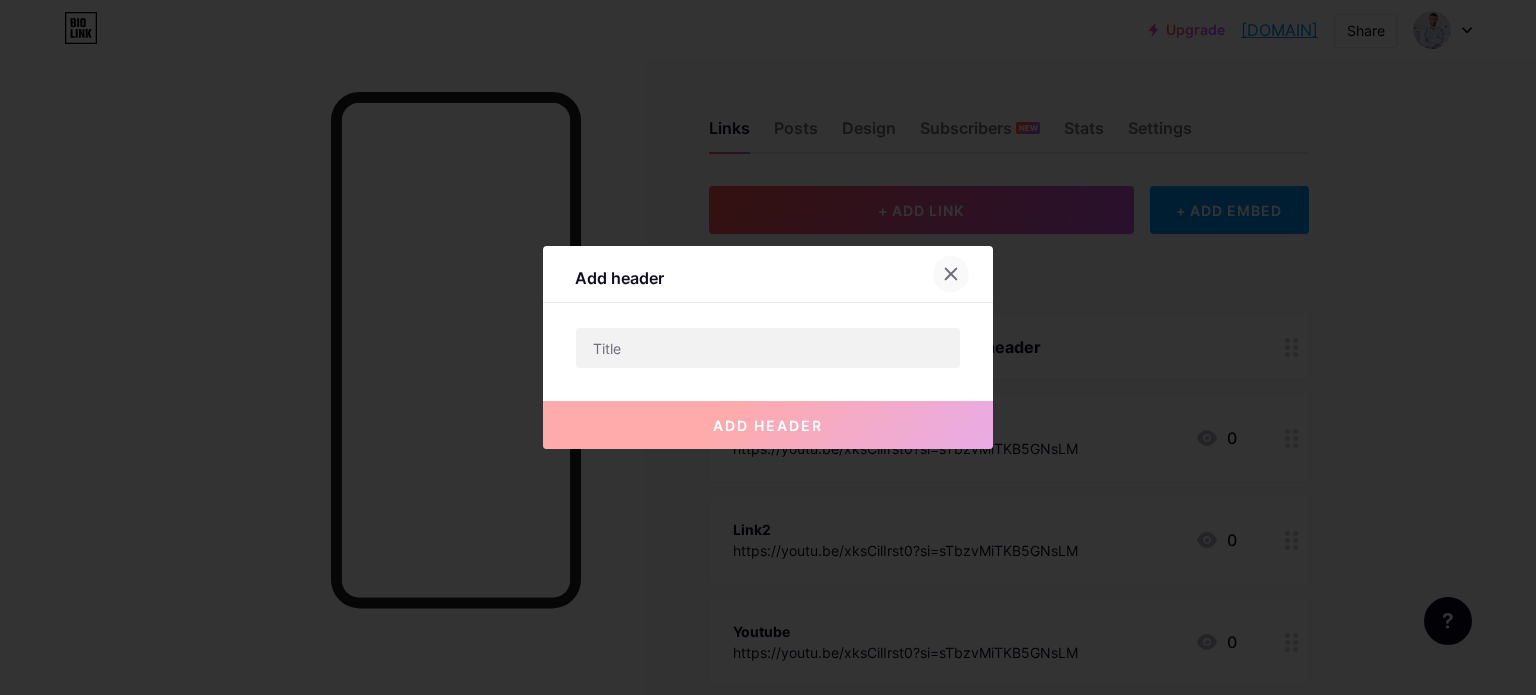 click at bounding box center [951, 274] 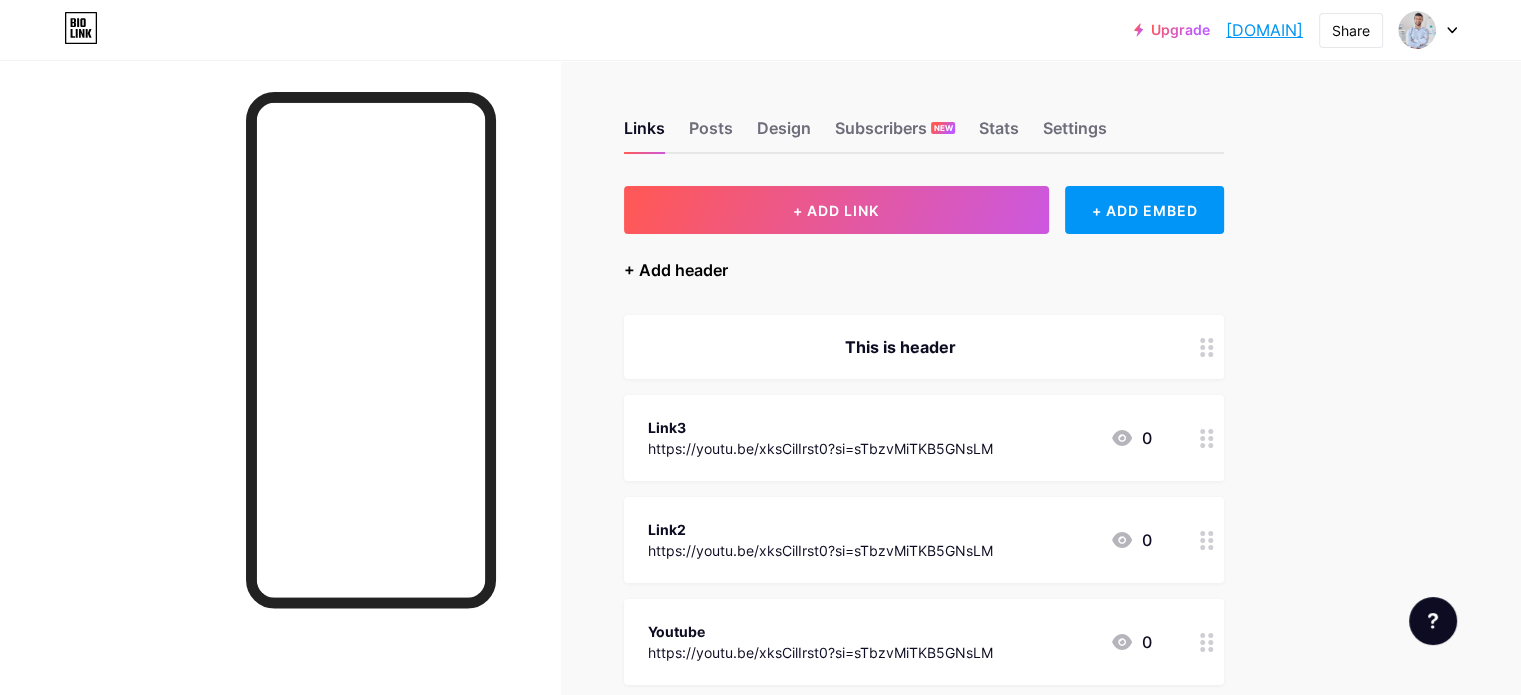 click on "+ Add header" at bounding box center [676, 270] 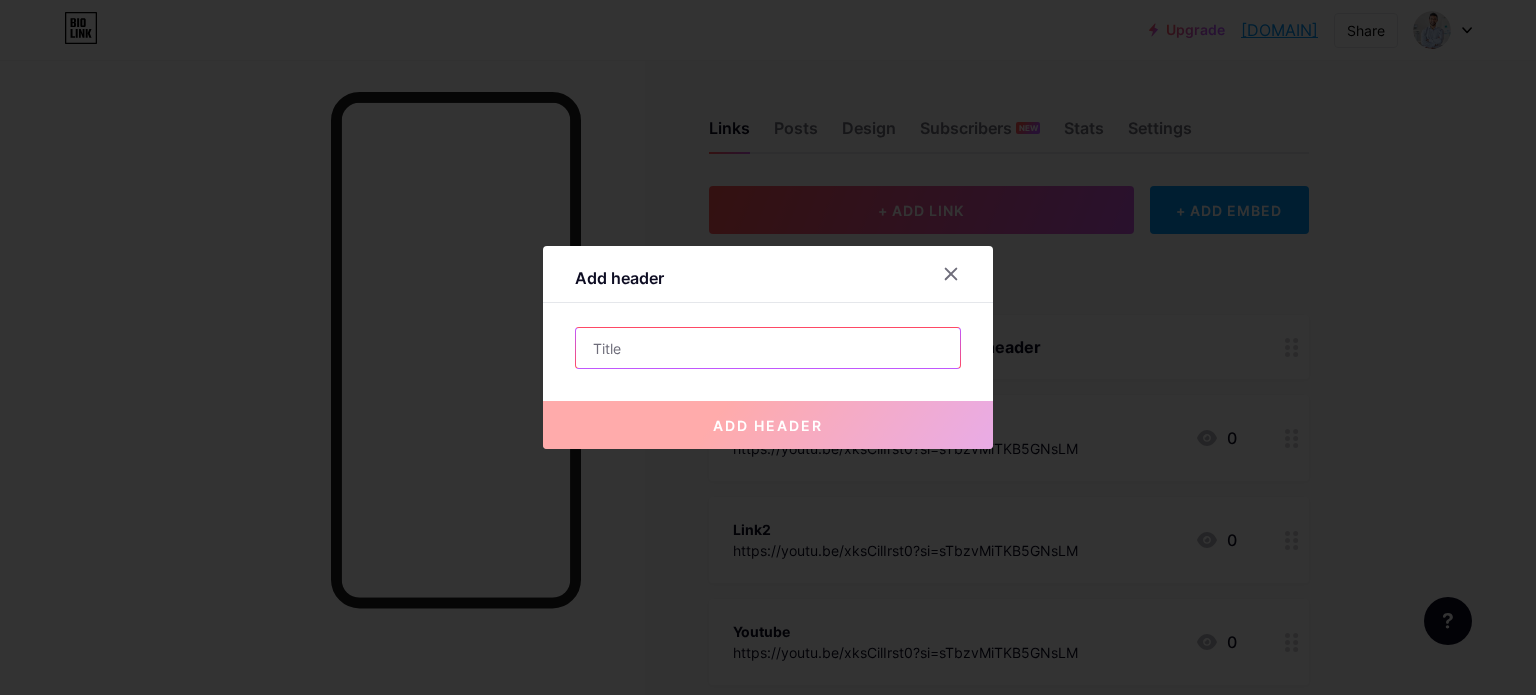 click at bounding box center (768, 348) 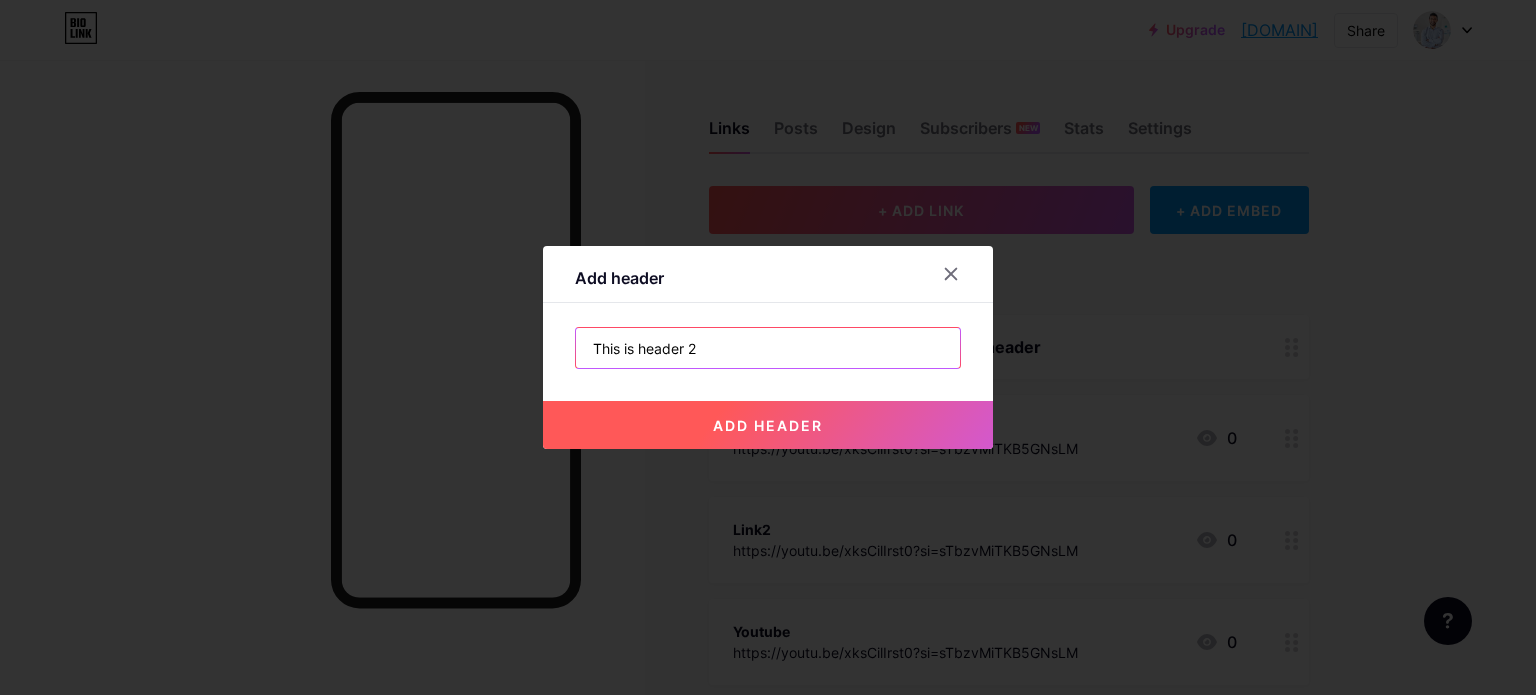 type on "This is header 2" 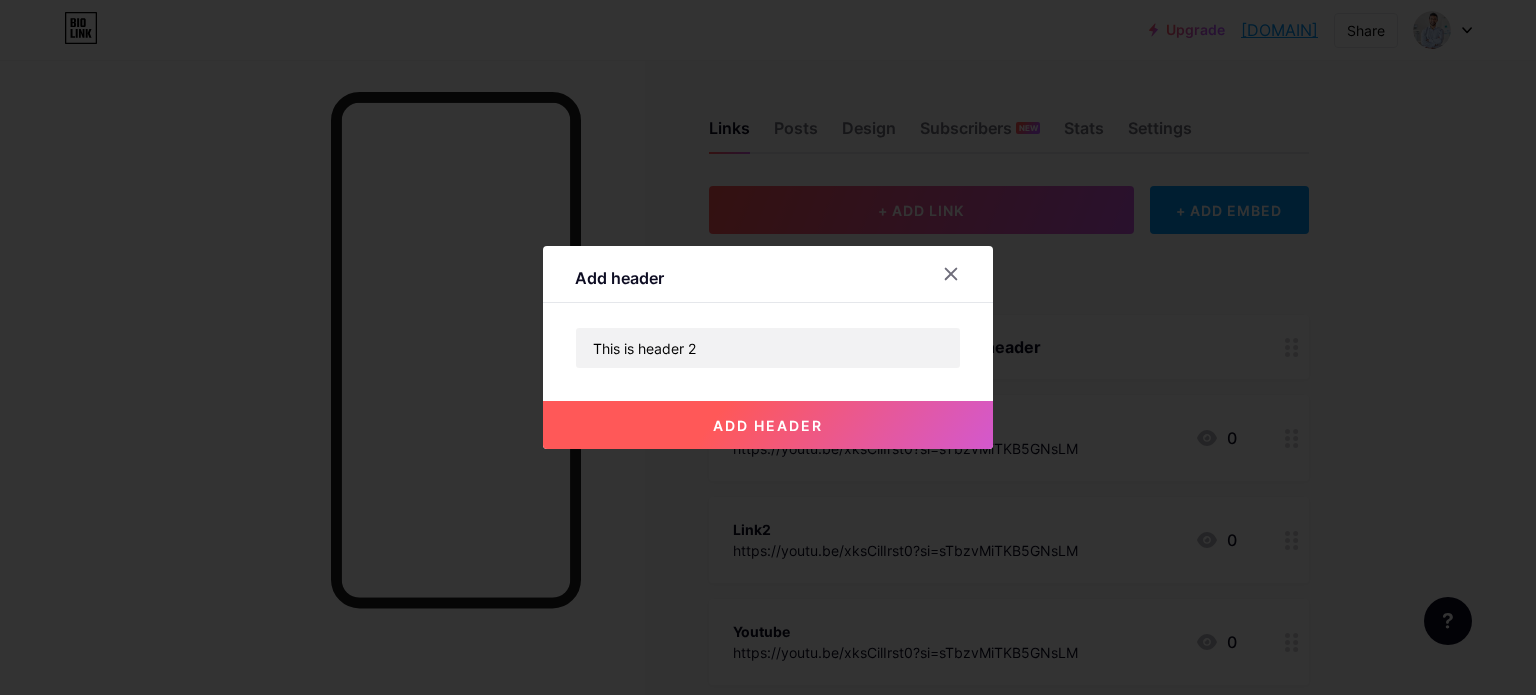 click on "add header" at bounding box center [768, 425] 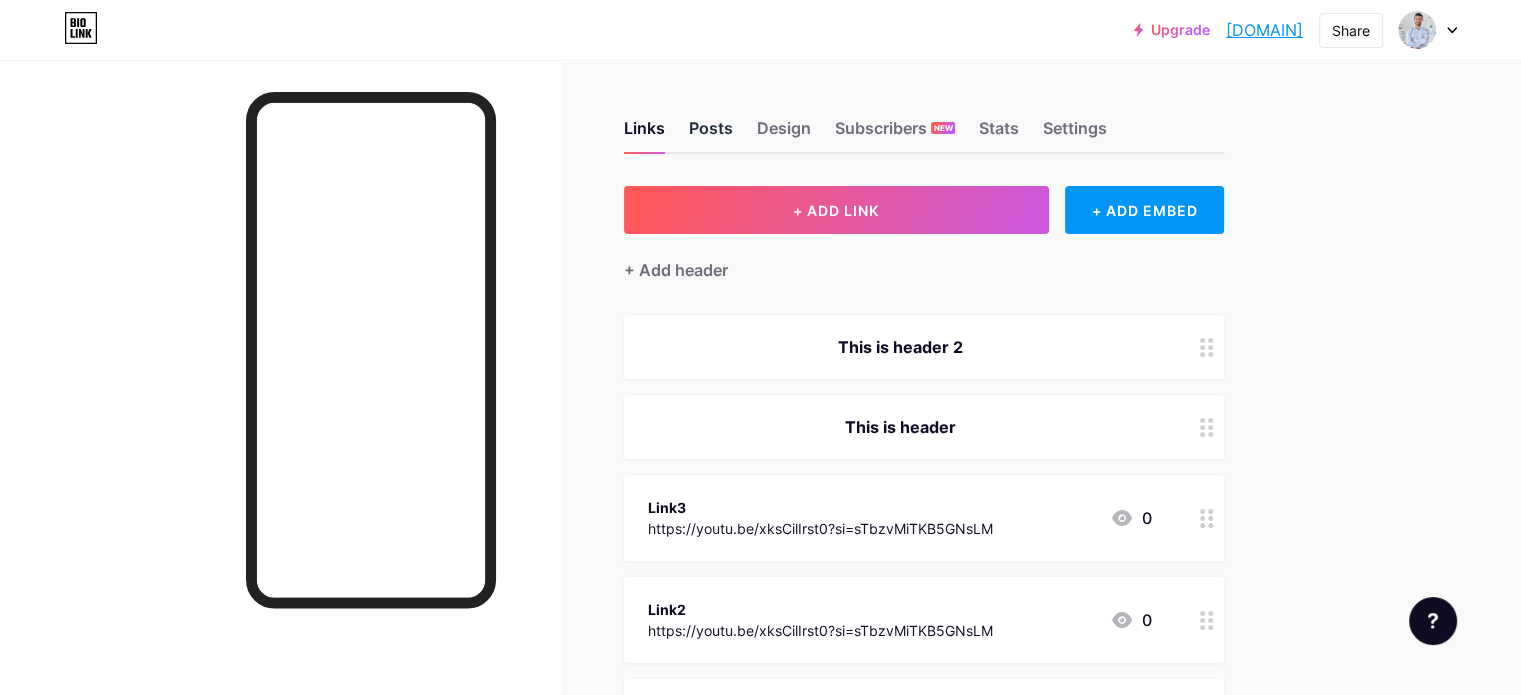 click on "Posts" at bounding box center [711, 134] 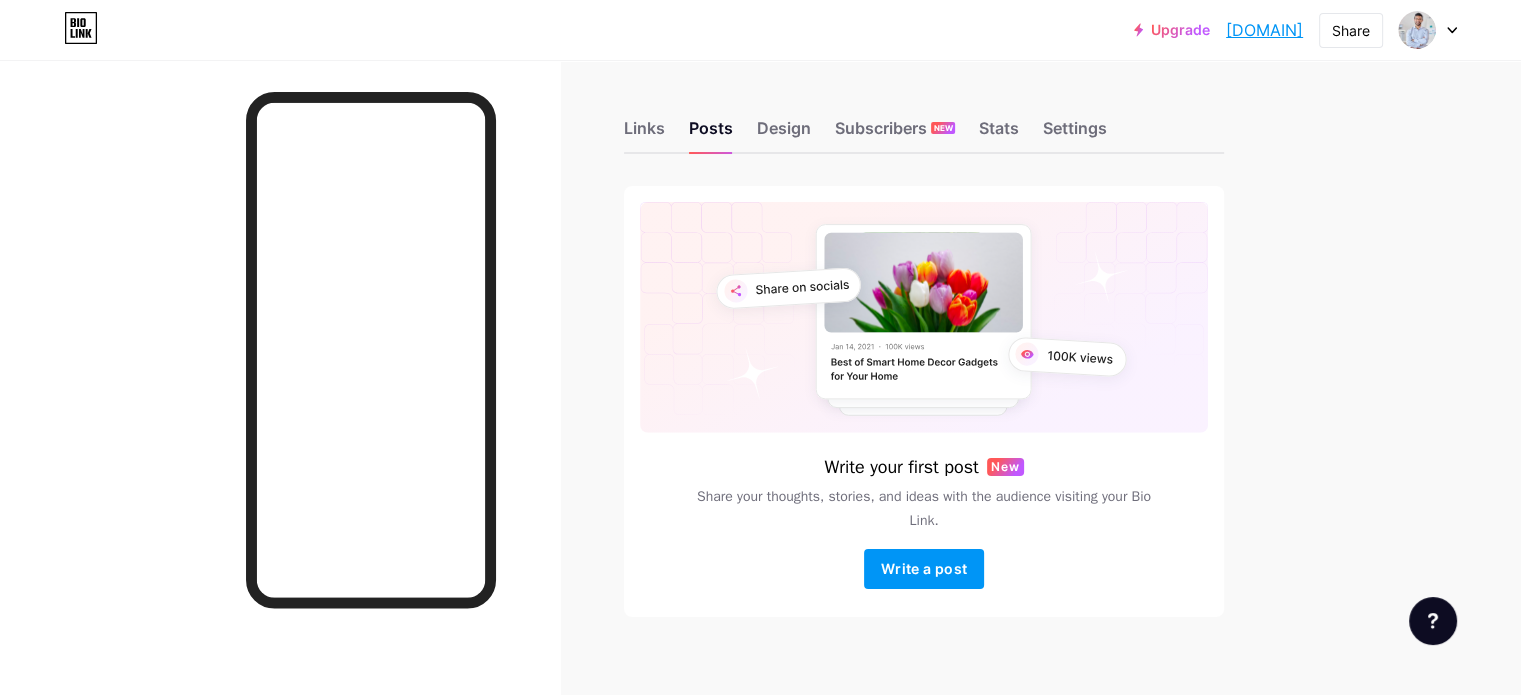 click on "Links
Posts
Design
Subscribers
NEW
Stats
Settings" at bounding box center [924, 119] 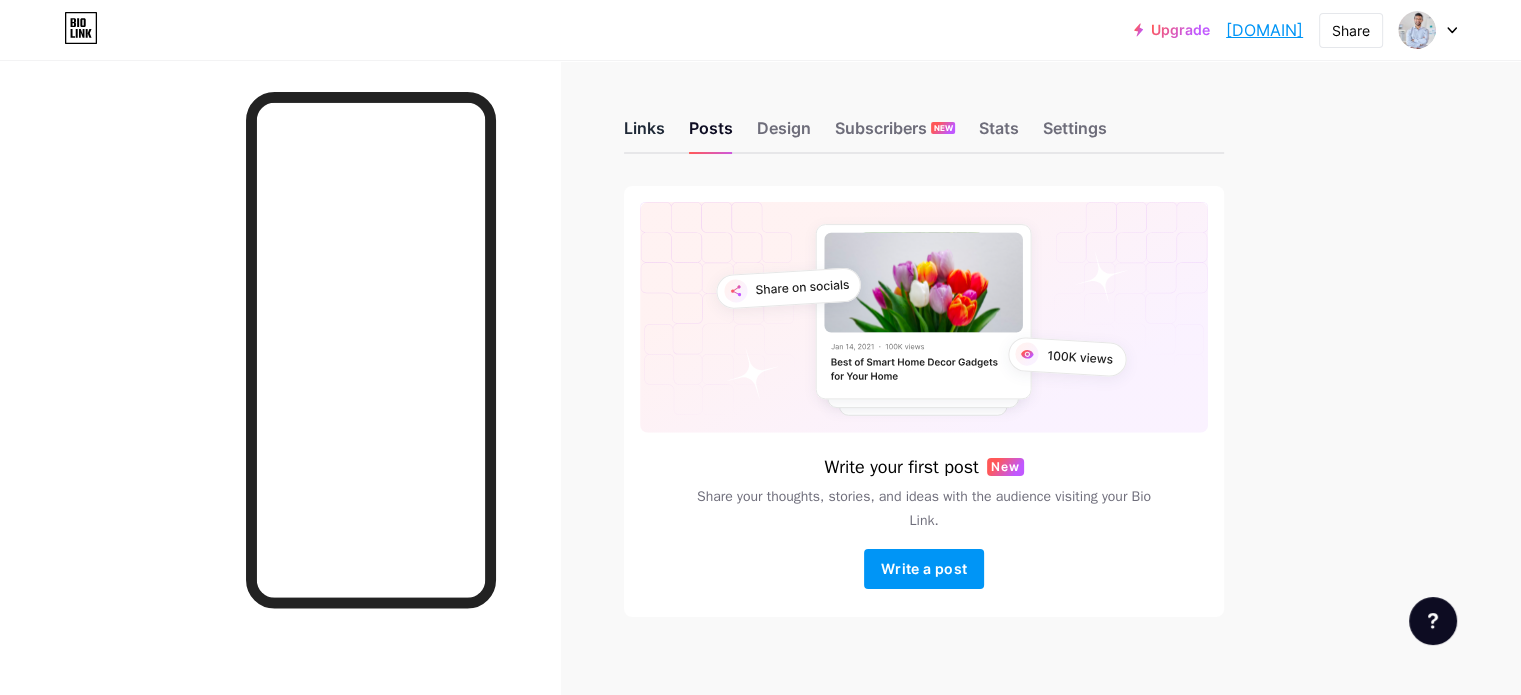 click on "Links" at bounding box center (644, 134) 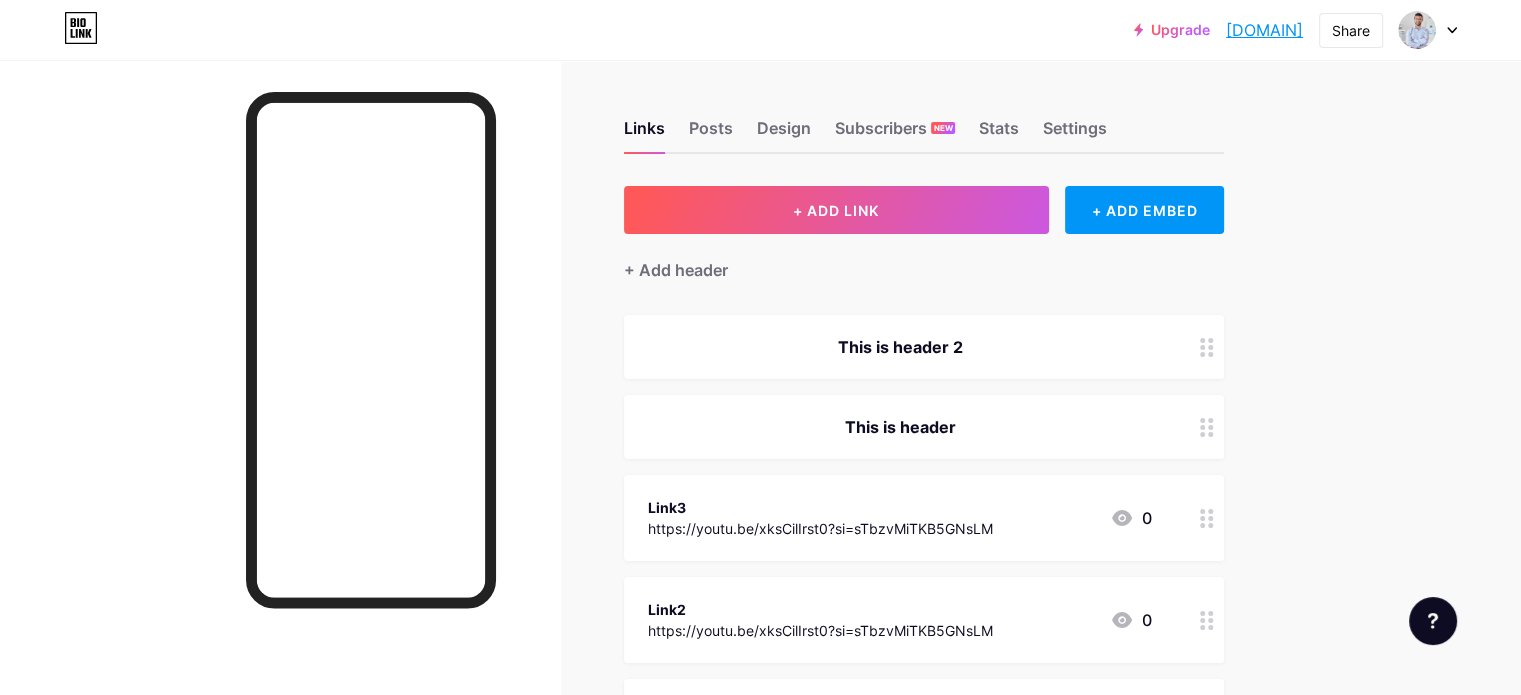 click at bounding box center (81, 28) 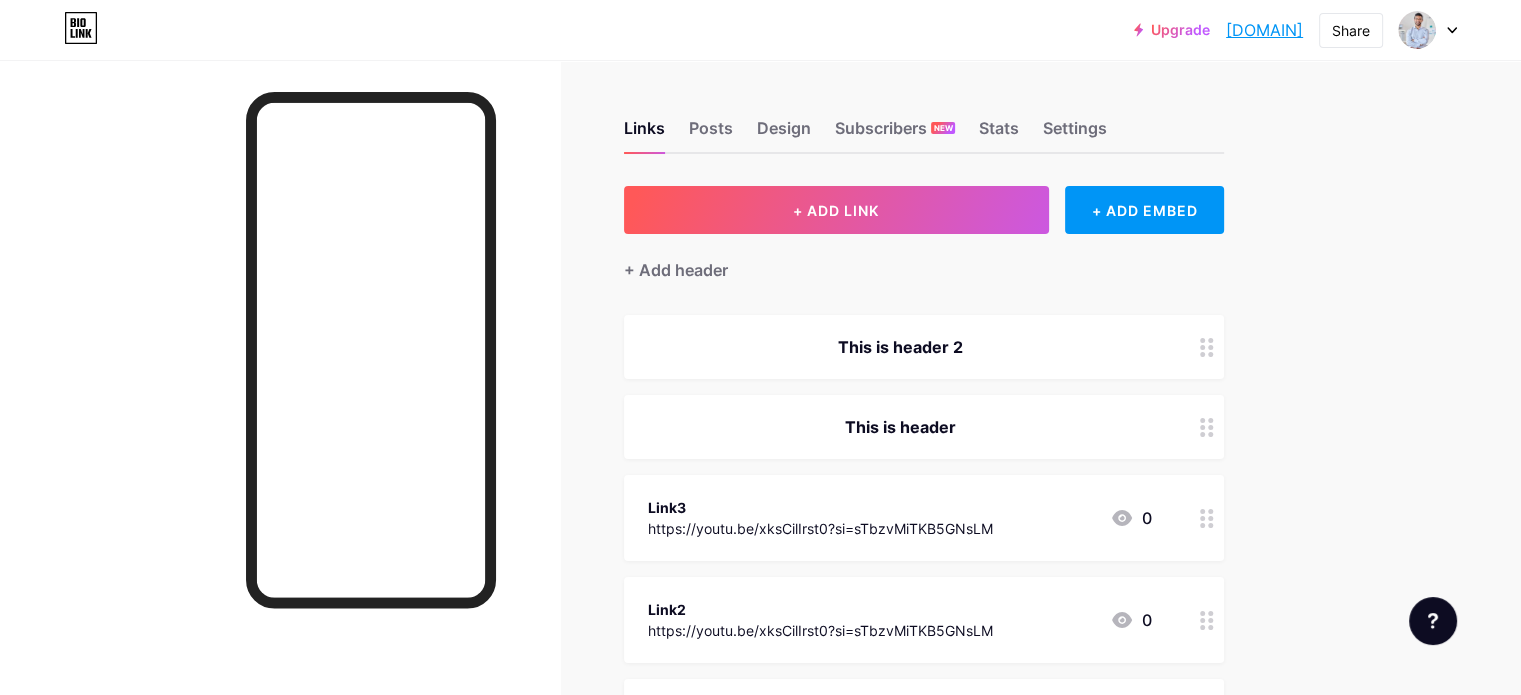 click at bounding box center (81, 28) 